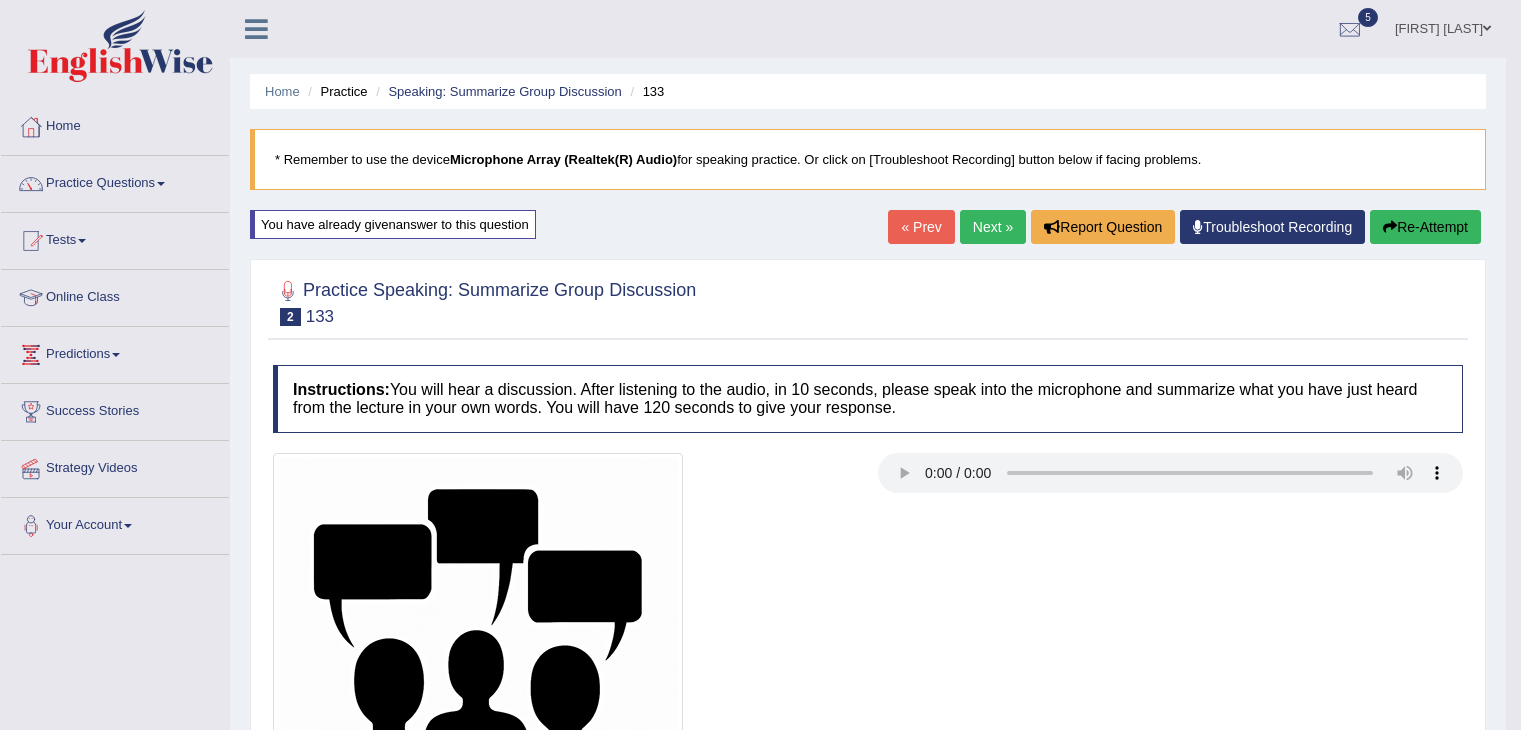 scroll, scrollTop: 1067, scrollLeft: 0, axis: vertical 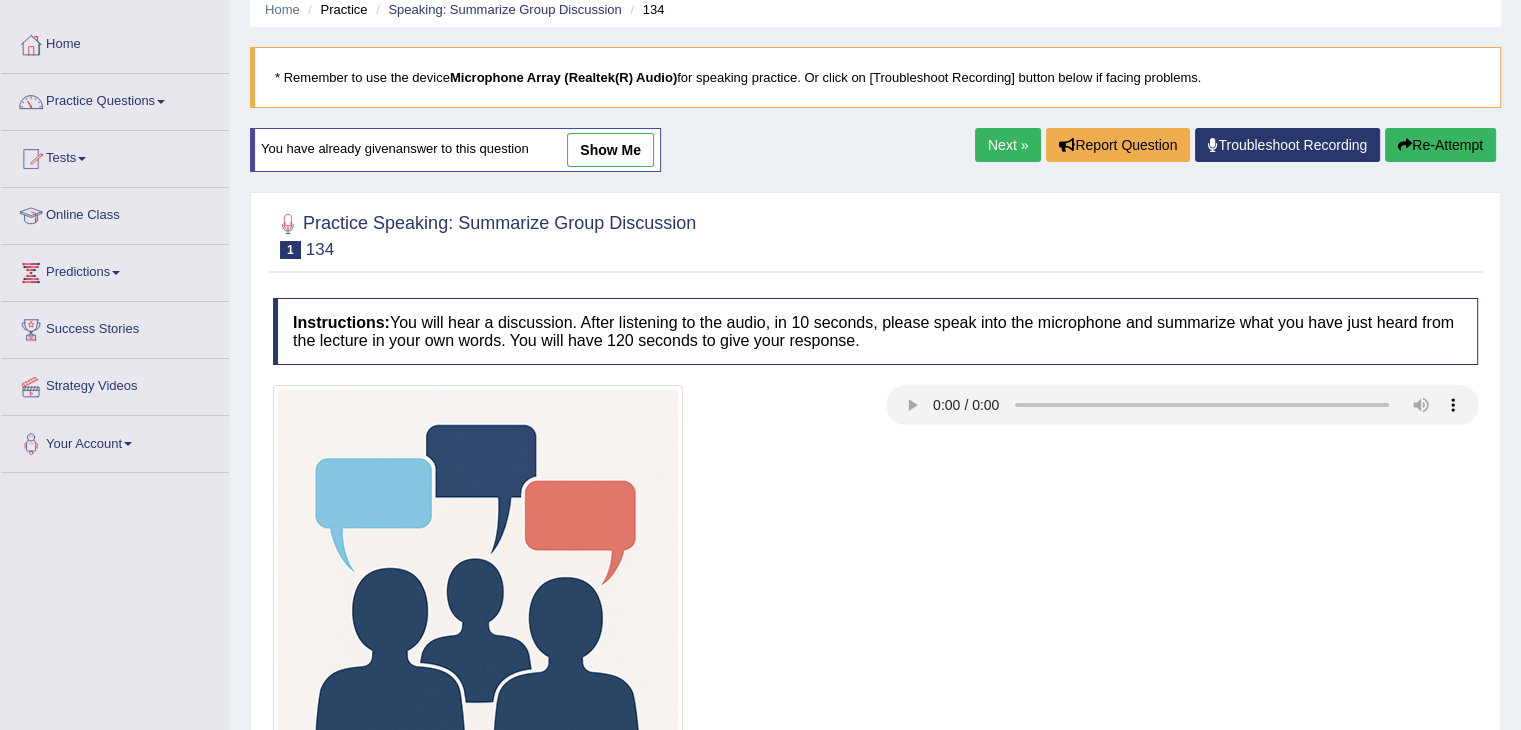 click on "Practice Questions" at bounding box center [115, 99] 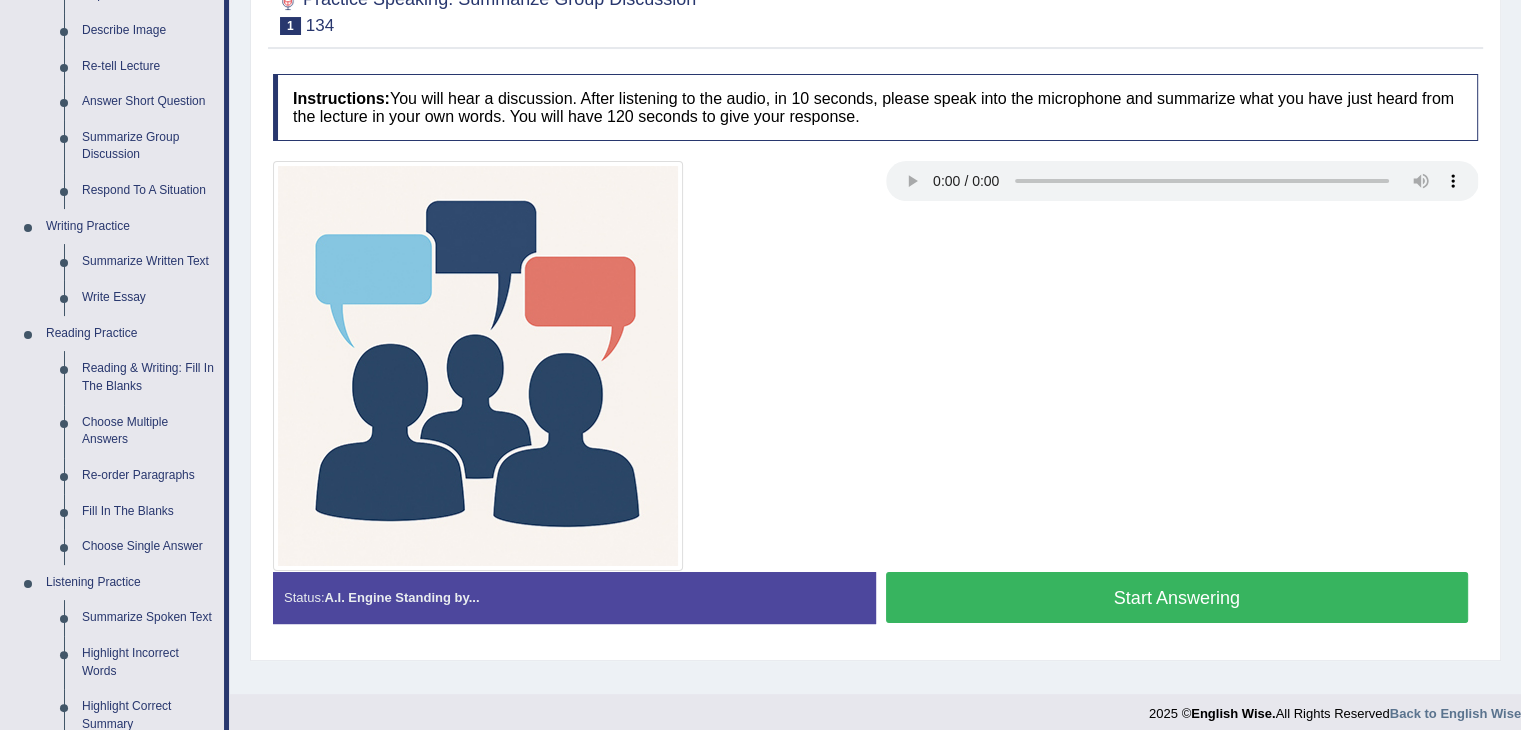 scroll, scrollTop: 304, scrollLeft: 0, axis: vertical 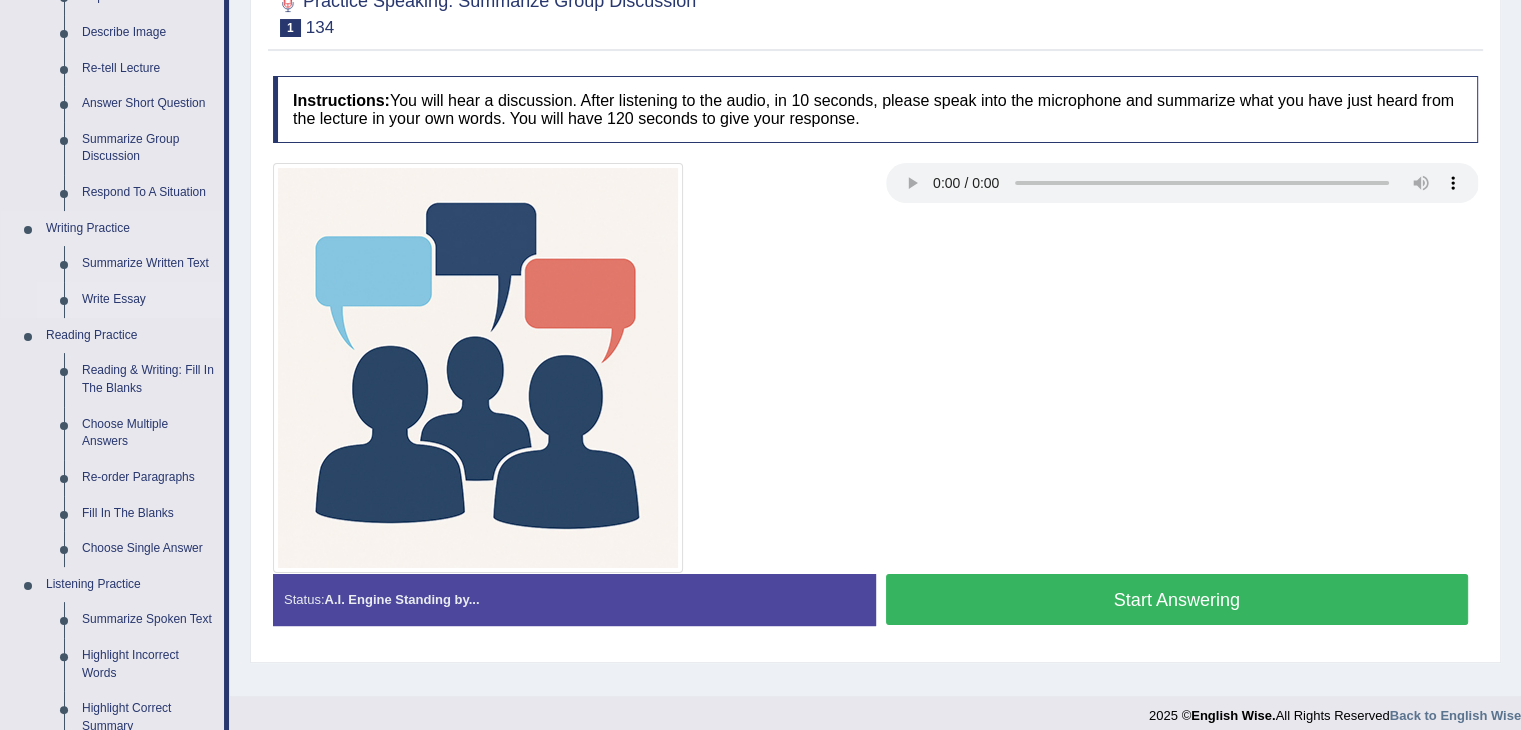 click on "Write Essay" at bounding box center (148, 300) 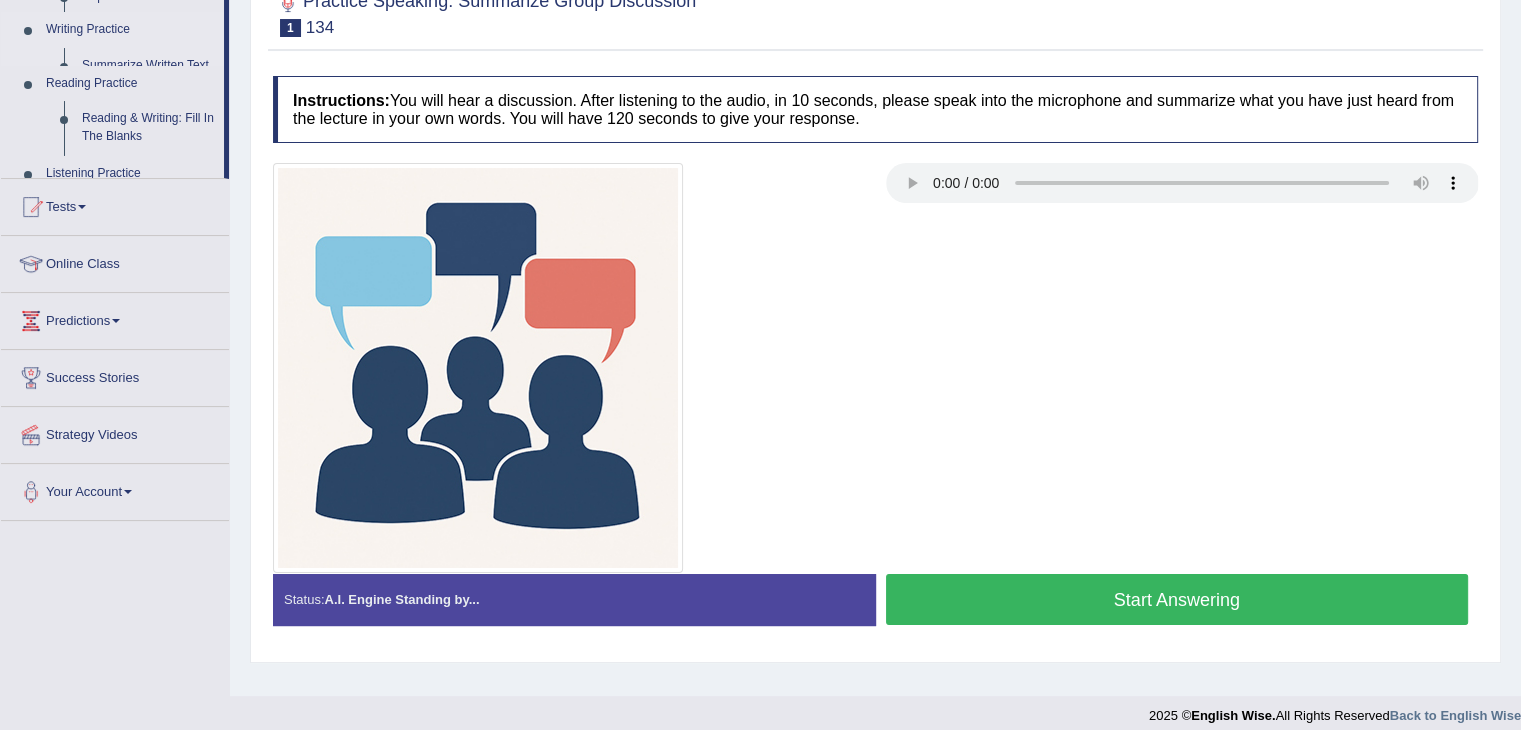 scroll, scrollTop: 320, scrollLeft: 0, axis: vertical 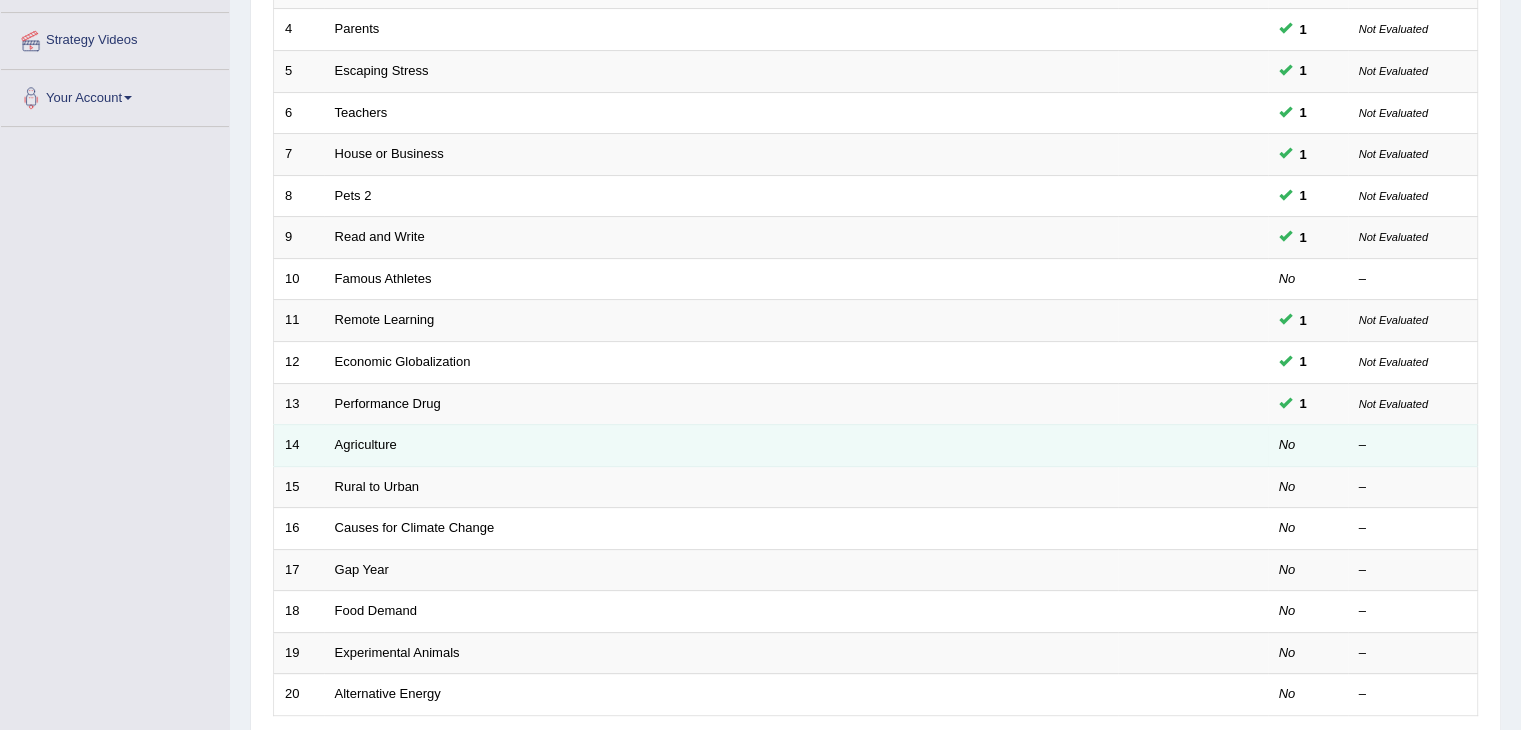 click on "Agriculture" at bounding box center [721, 446] 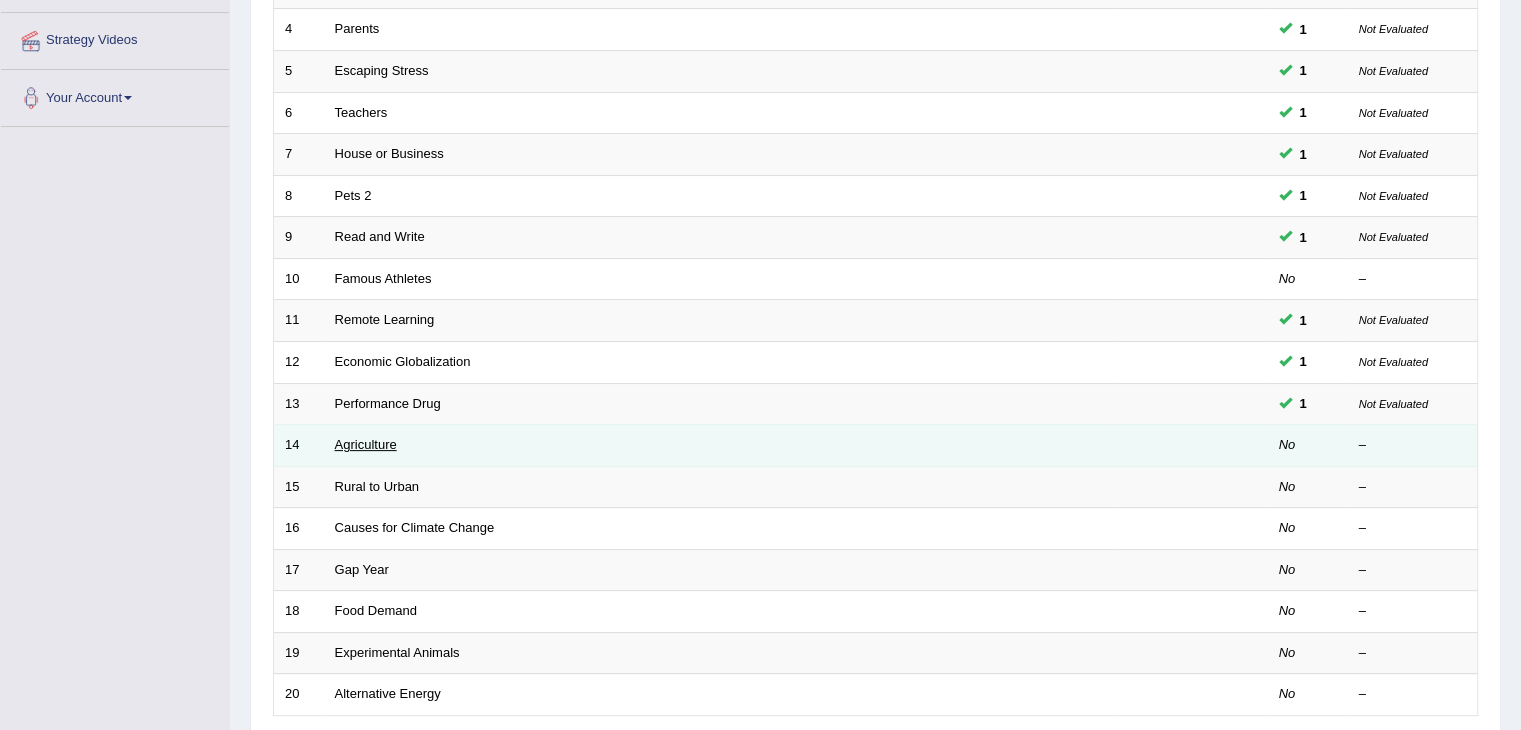 click on "Agriculture" at bounding box center (366, 444) 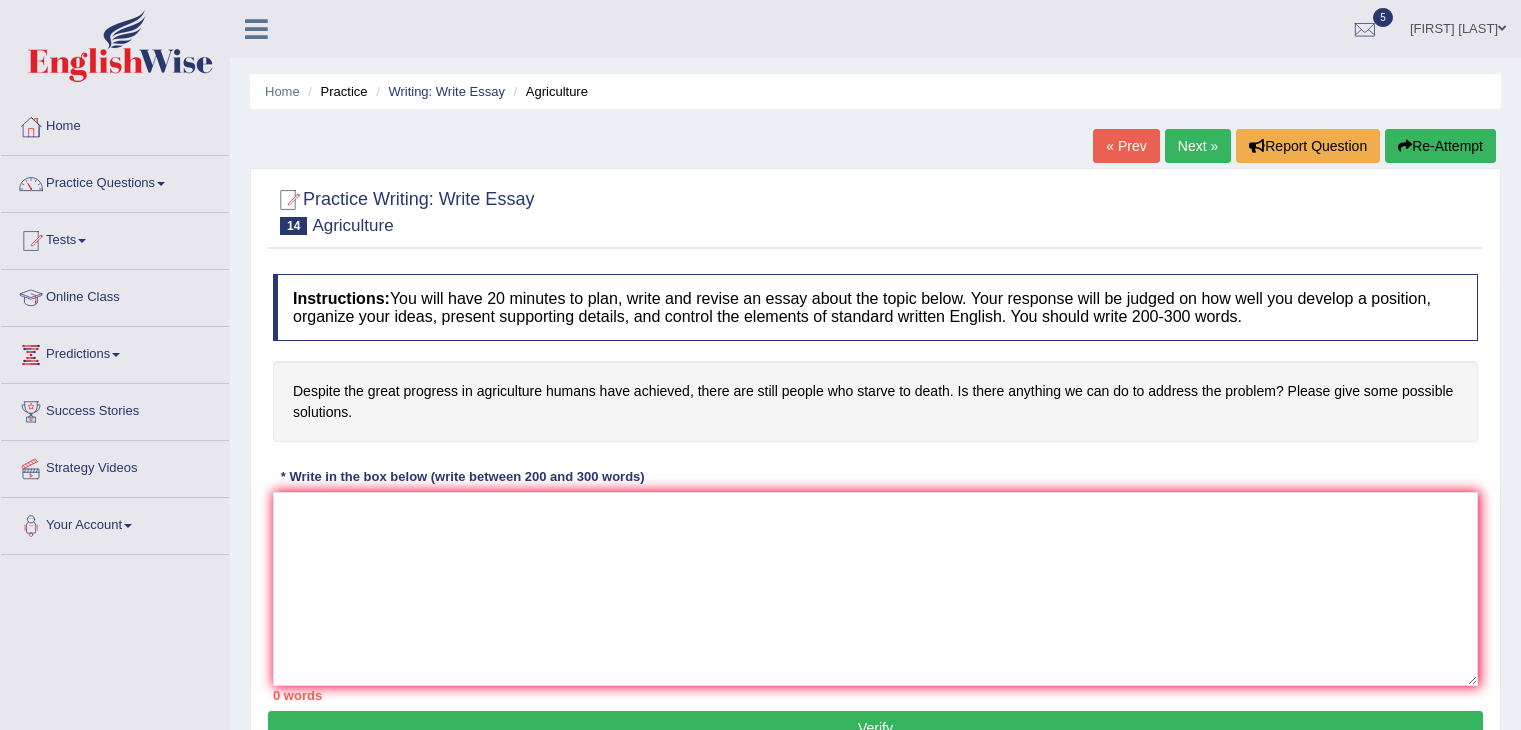 scroll, scrollTop: 0, scrollLeft: 0, axis: both 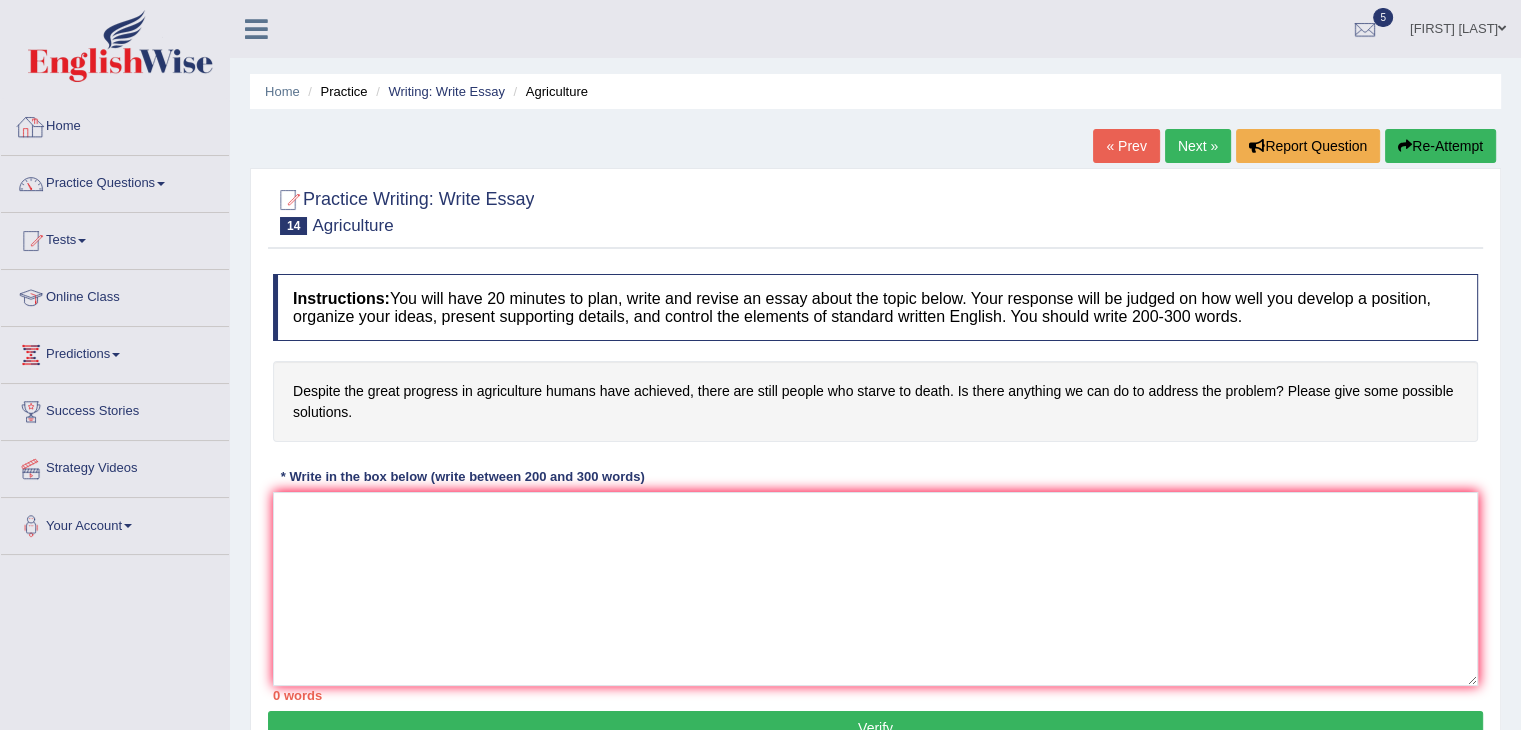 click on "Home" at bounding box center [115, 124] 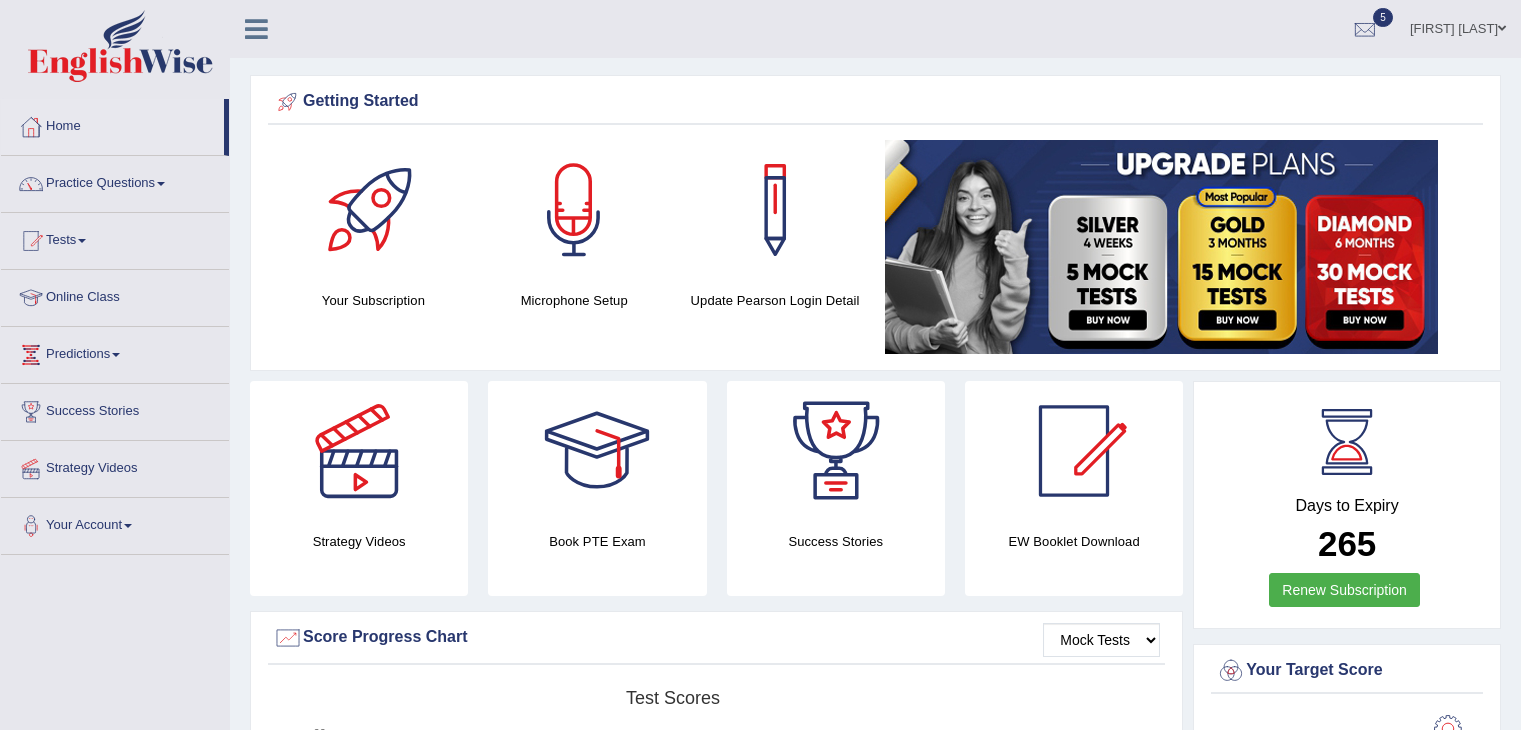 scroll, scrollTop: 0, scrollLeft: 0, axis: both 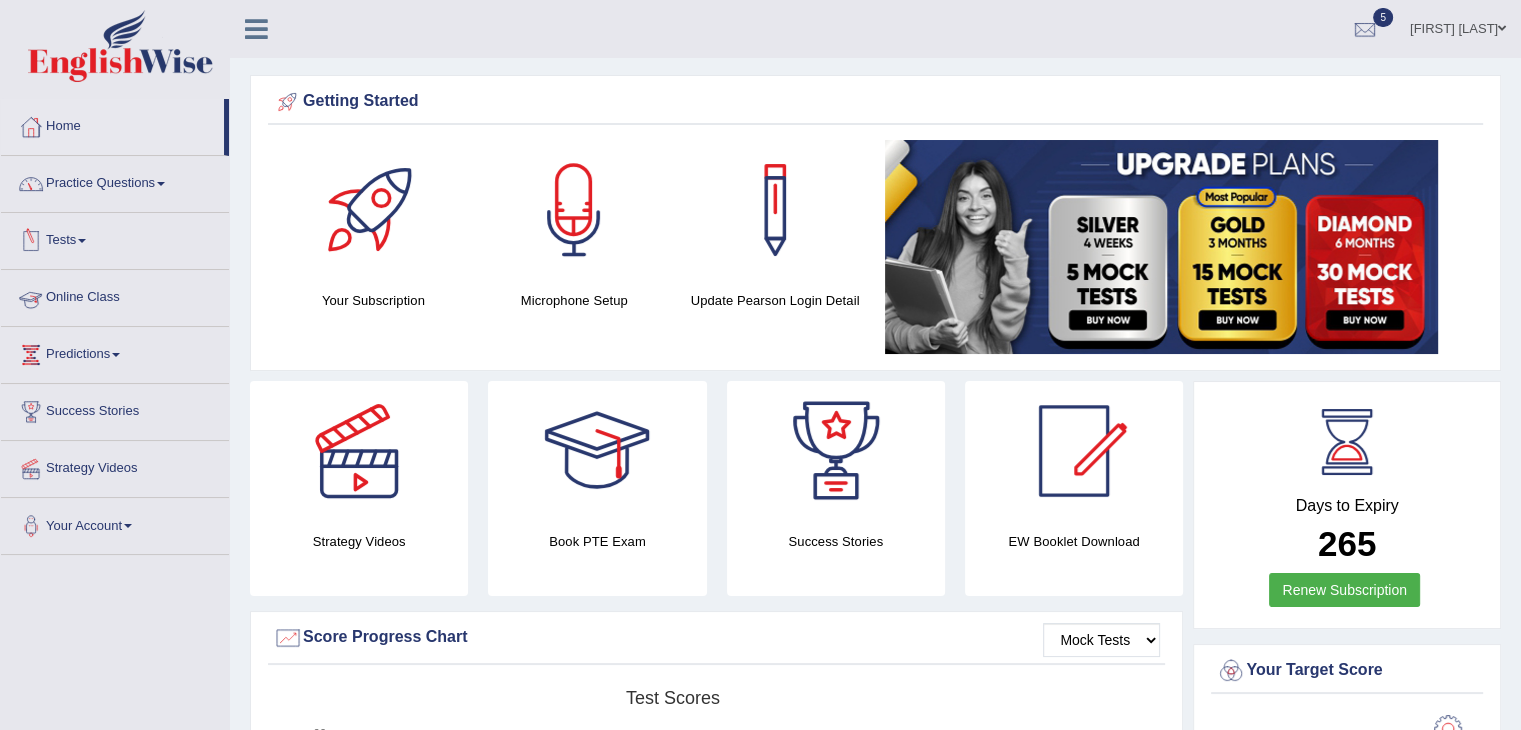 click on "Practice Questions" at bounding box center (115, 181) 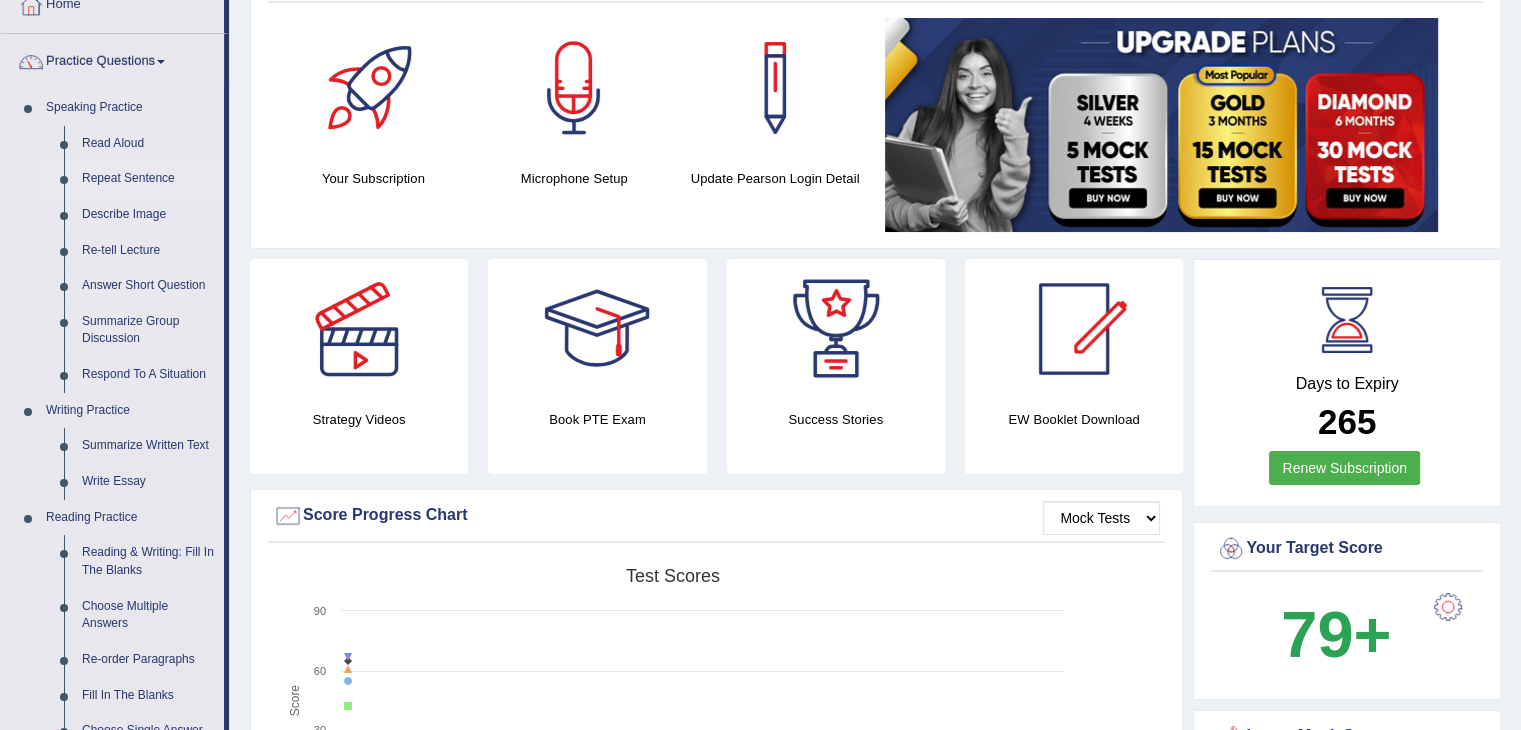 scroll, scrollTop: 142, scrollLeft: 0, axis: vertical 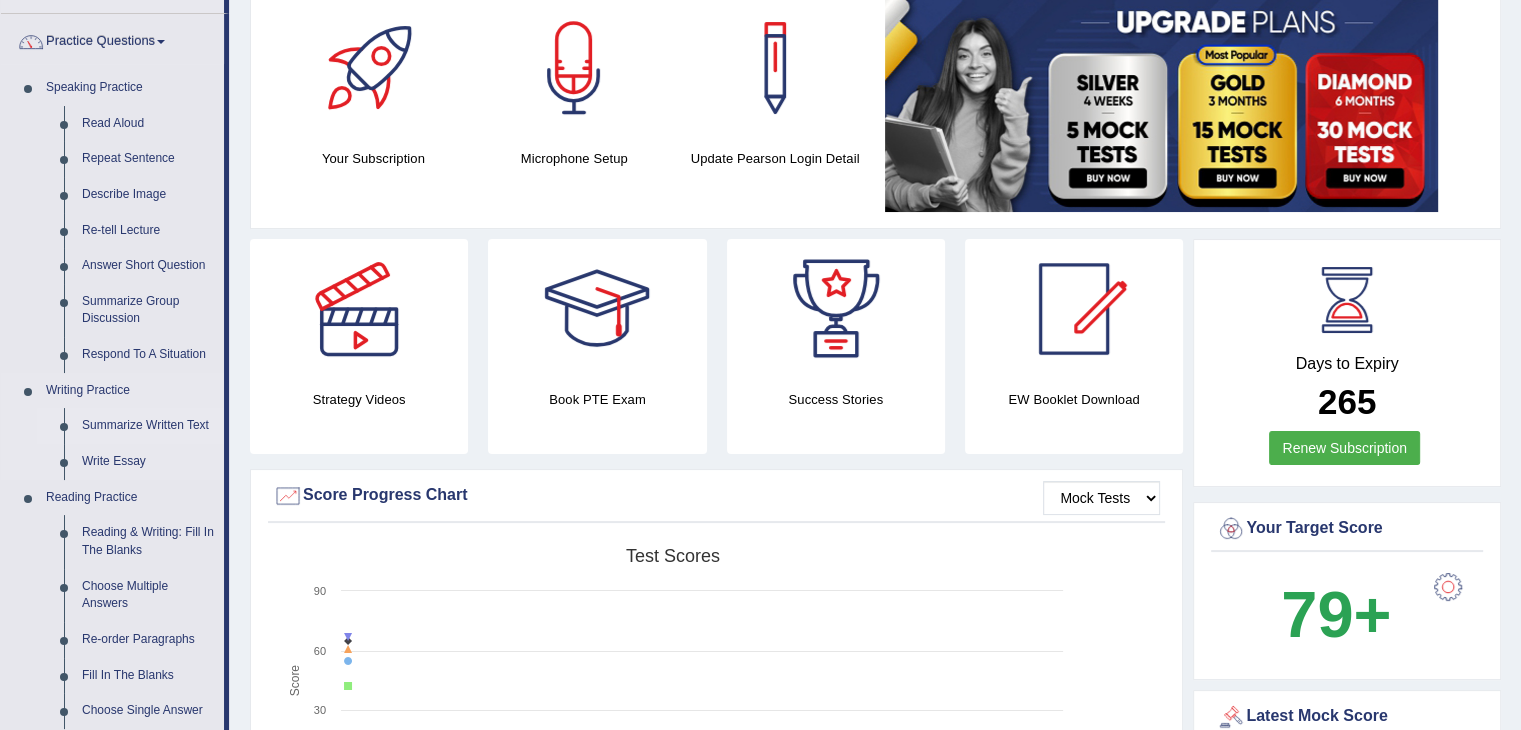 click on "Summarize Written Text" at bounding box center (148, 426) 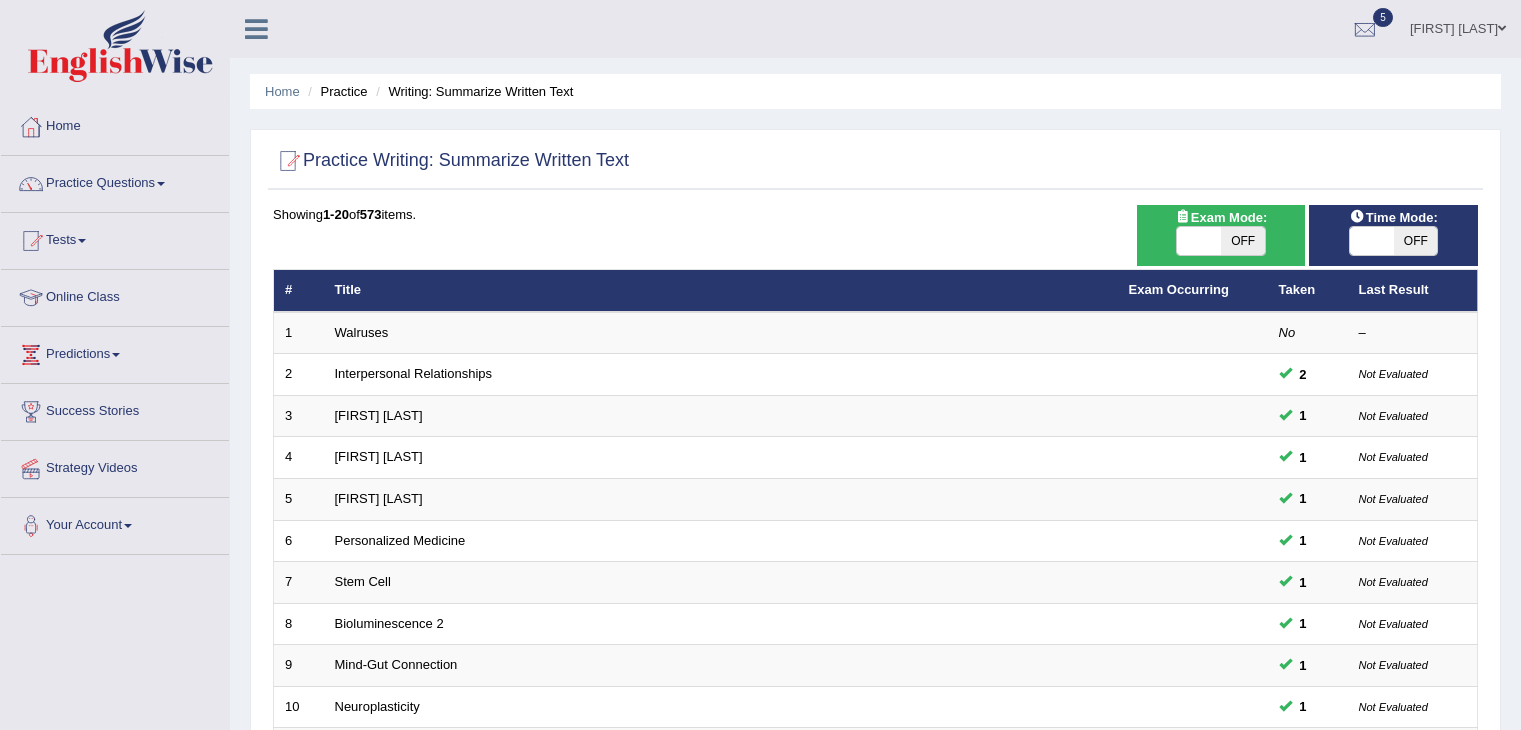 scroll, scrollTop: 0, scrollLeft: 0, axis: both 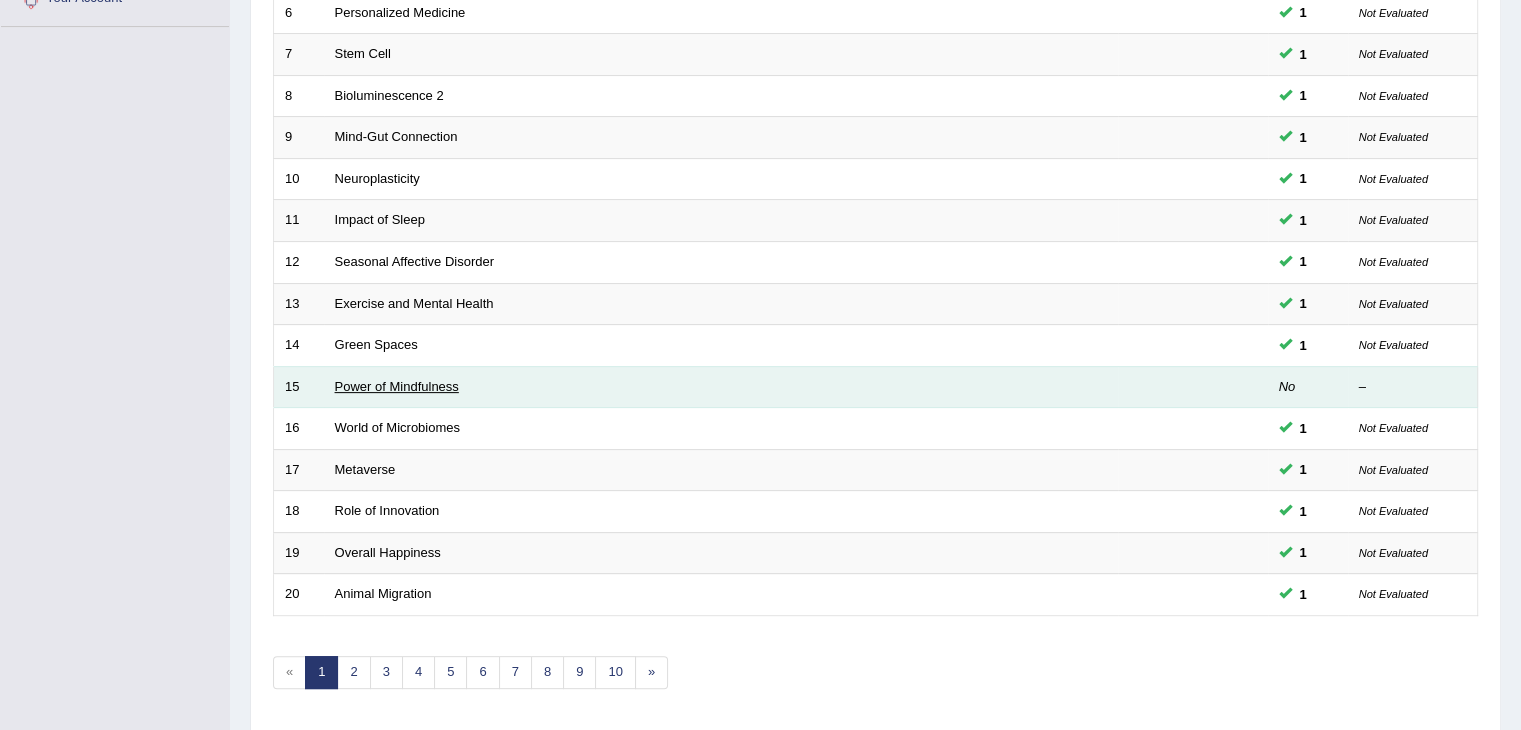 click on "Power of Mindfulness" at bounding box center (397, 386) 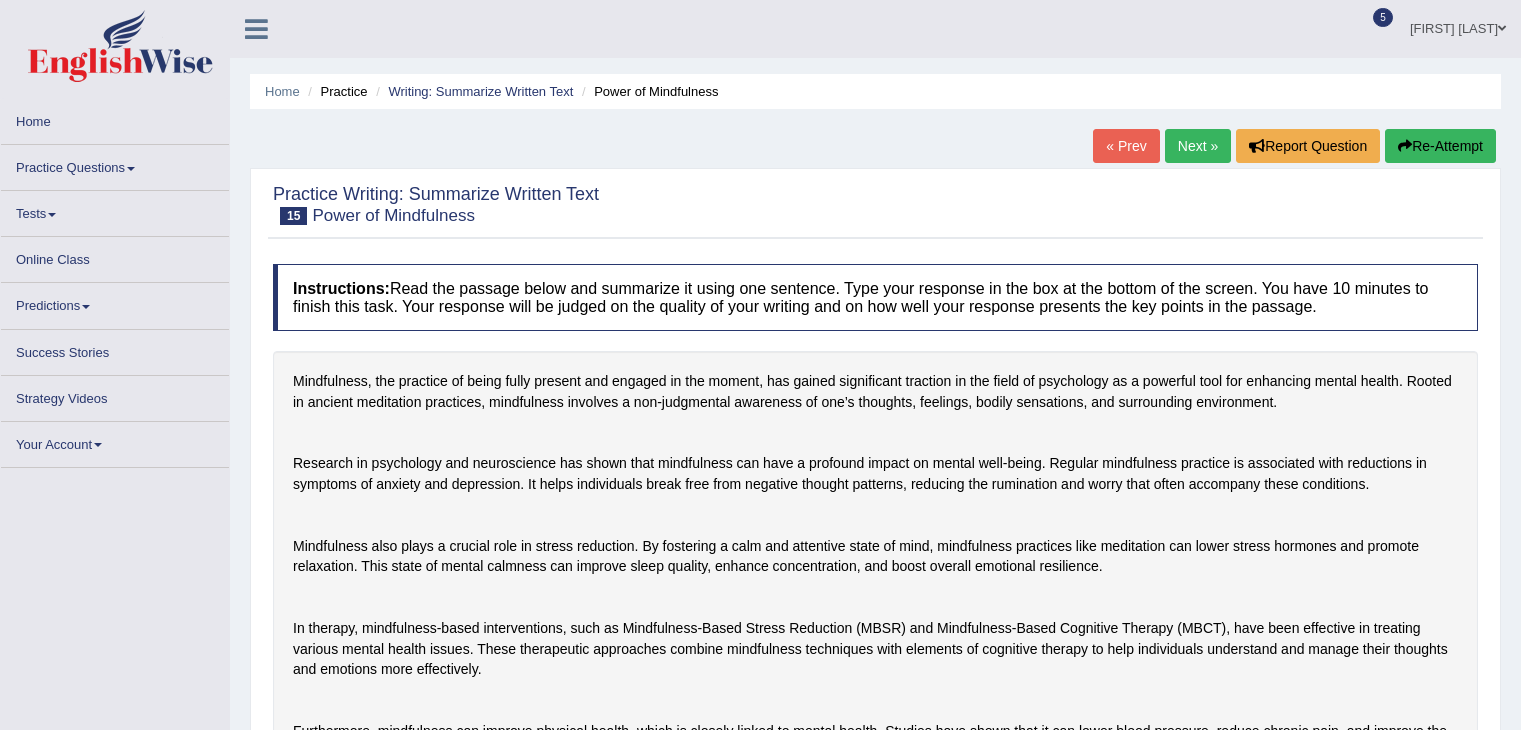 scroll, scrollTop: 0, scrollLeft: 0, axis: both 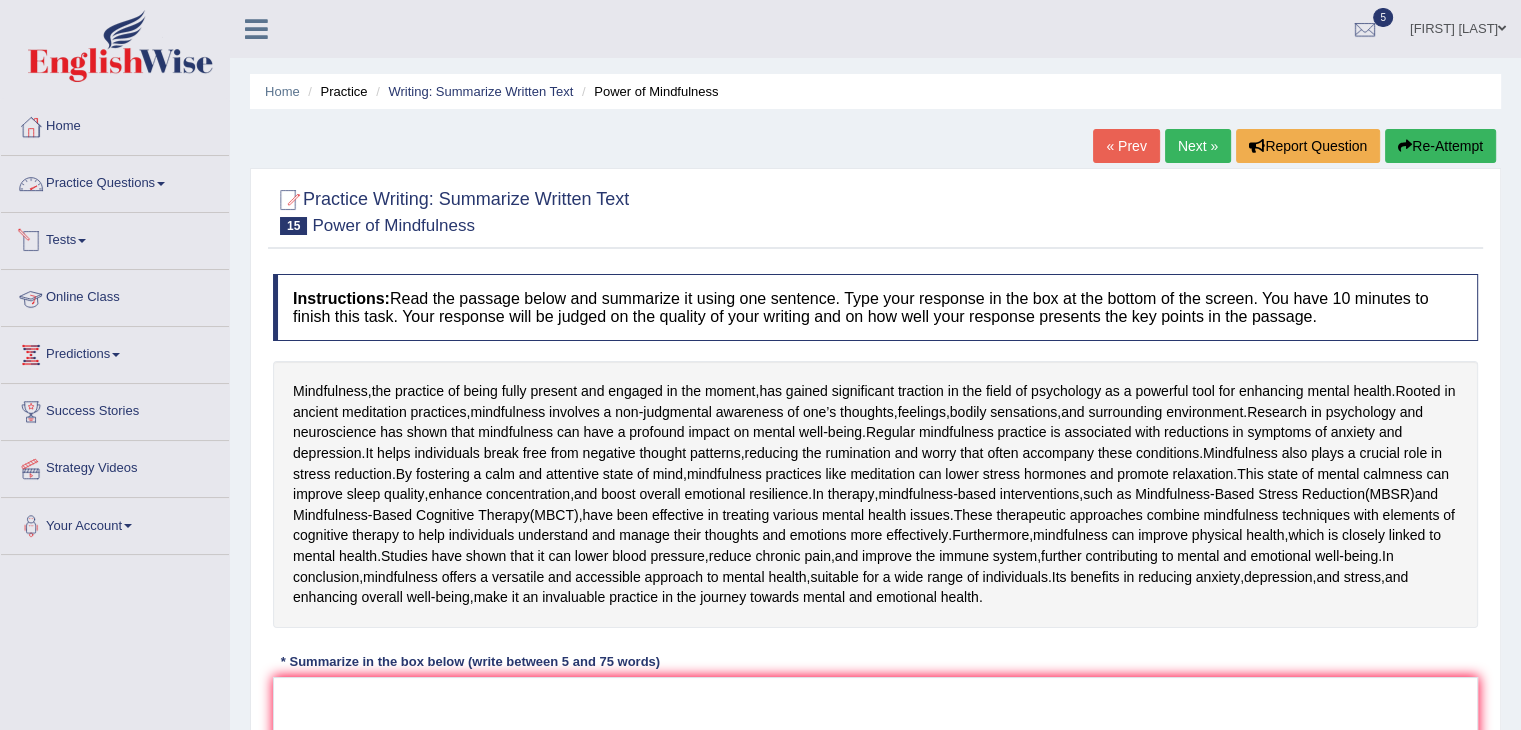 click on "Practice Questions" at bounding box center (115, 181) 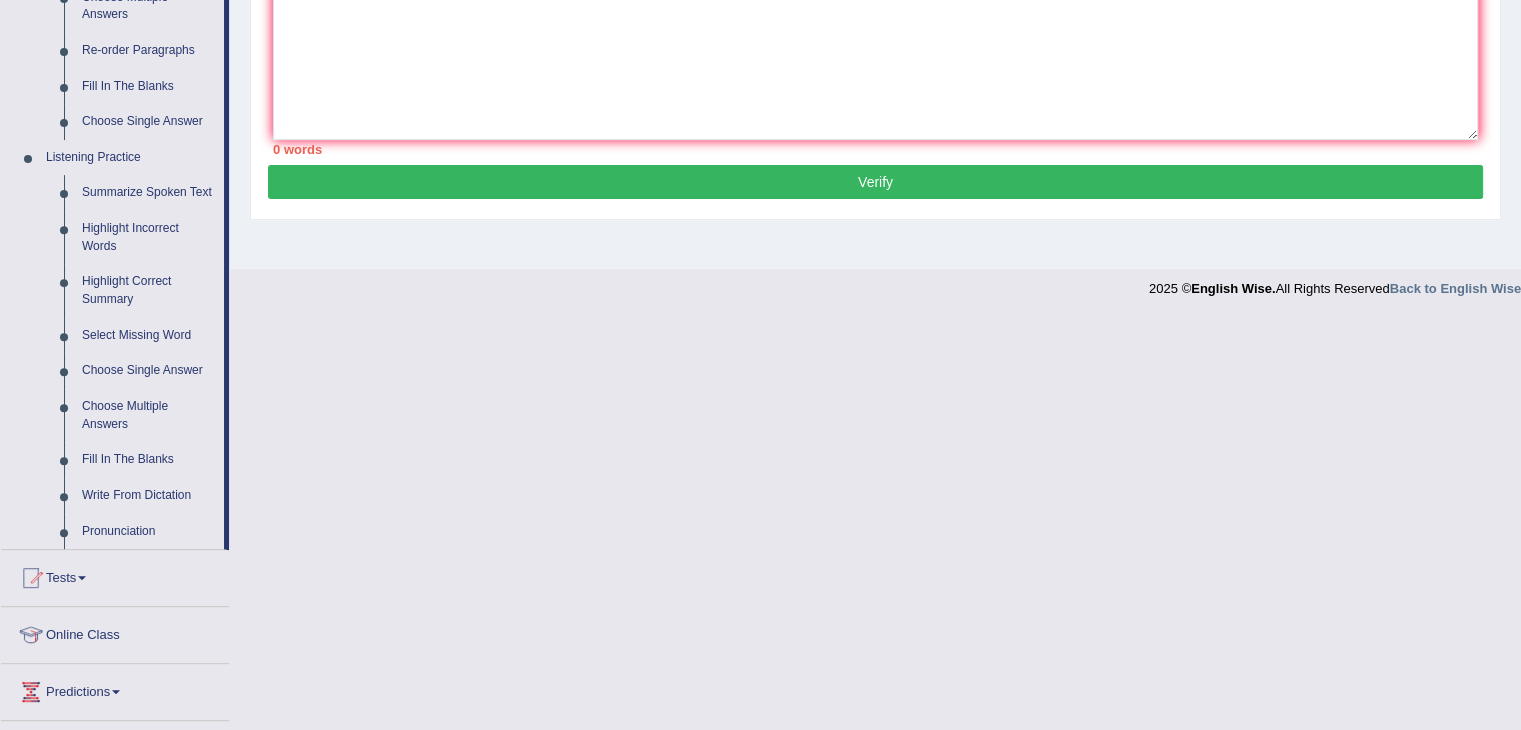 scroll, scrollTop: 752, scrollLeft: 0, axis: vertical 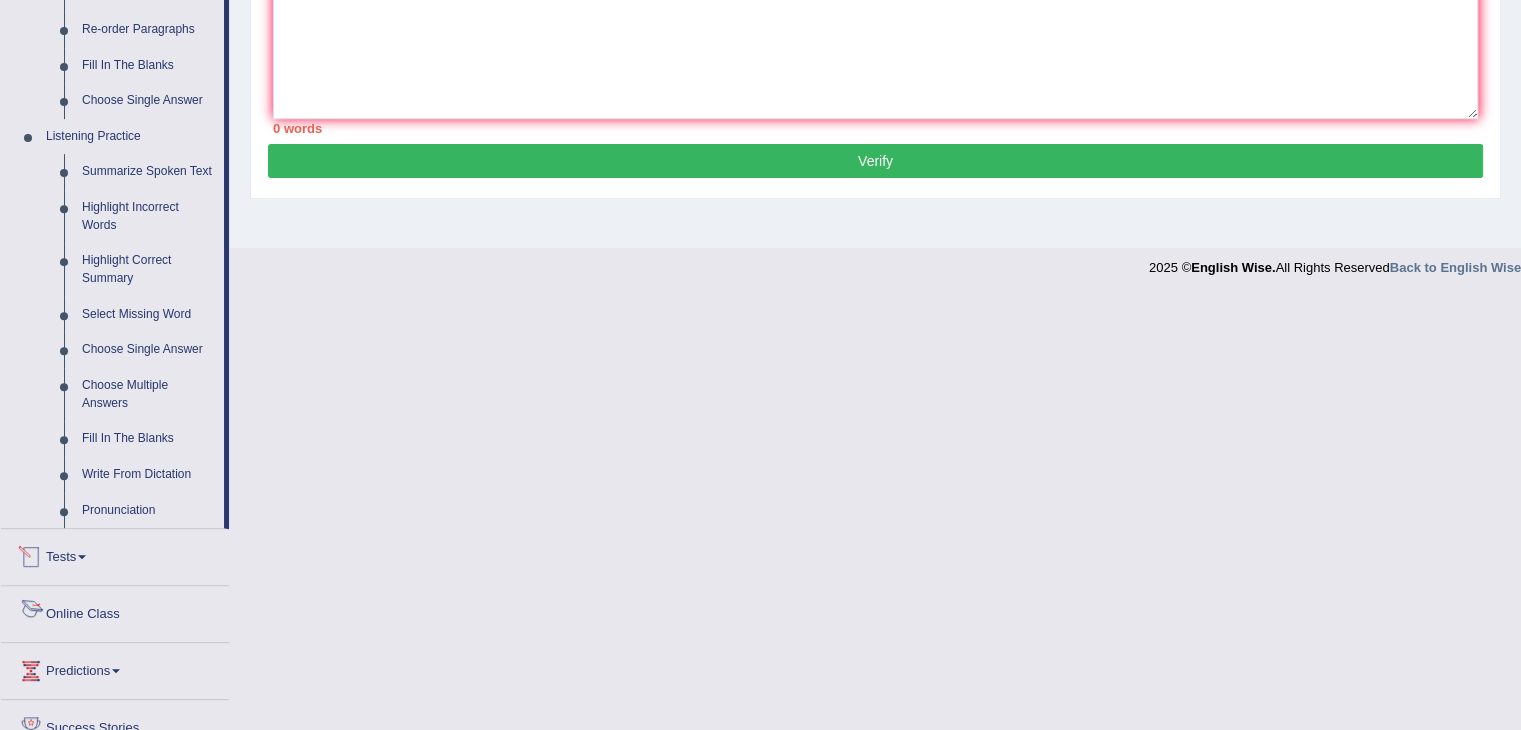 click on "Tests" at bounding box center (115, 554) 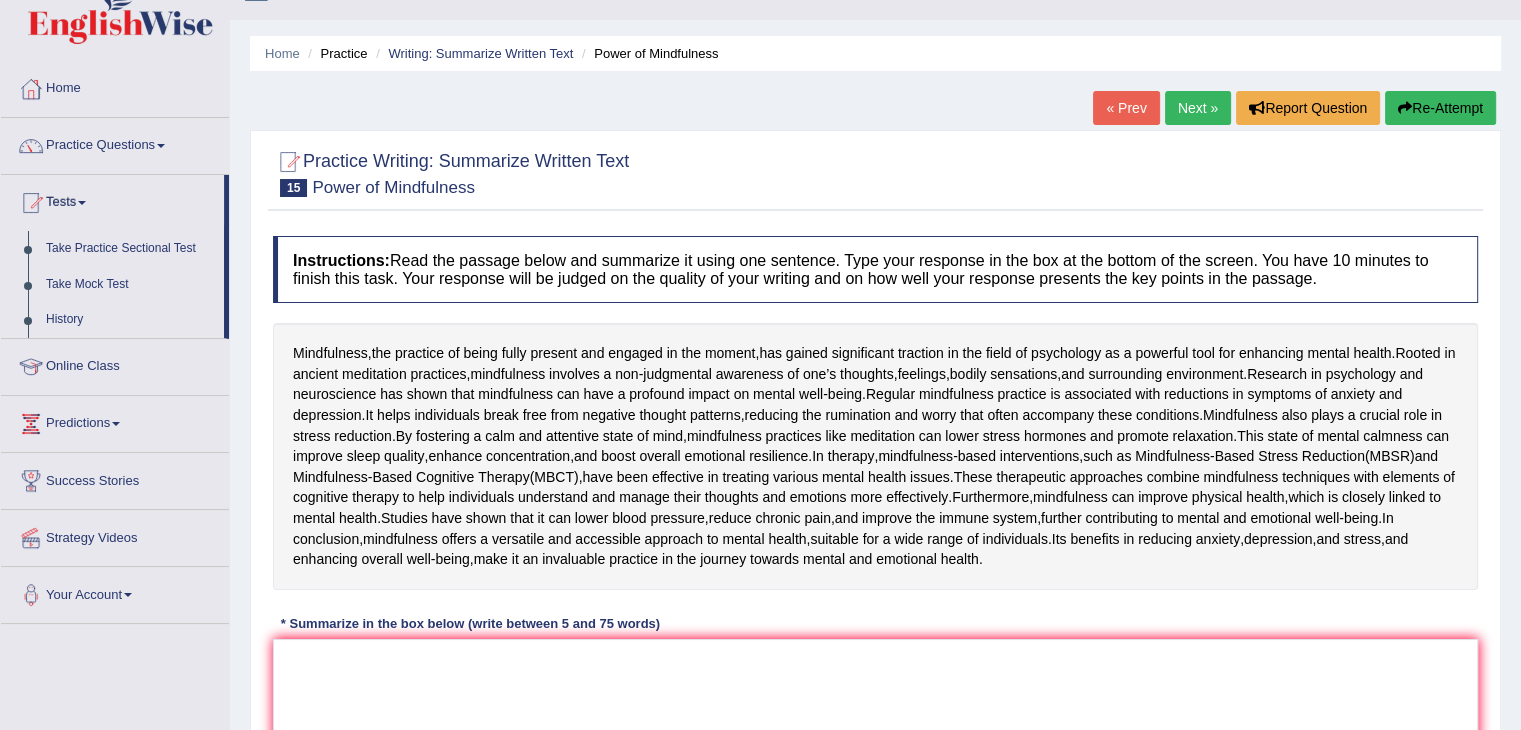 scroll, scrollTop: 37, scrollLeft: 0, axis: vertical 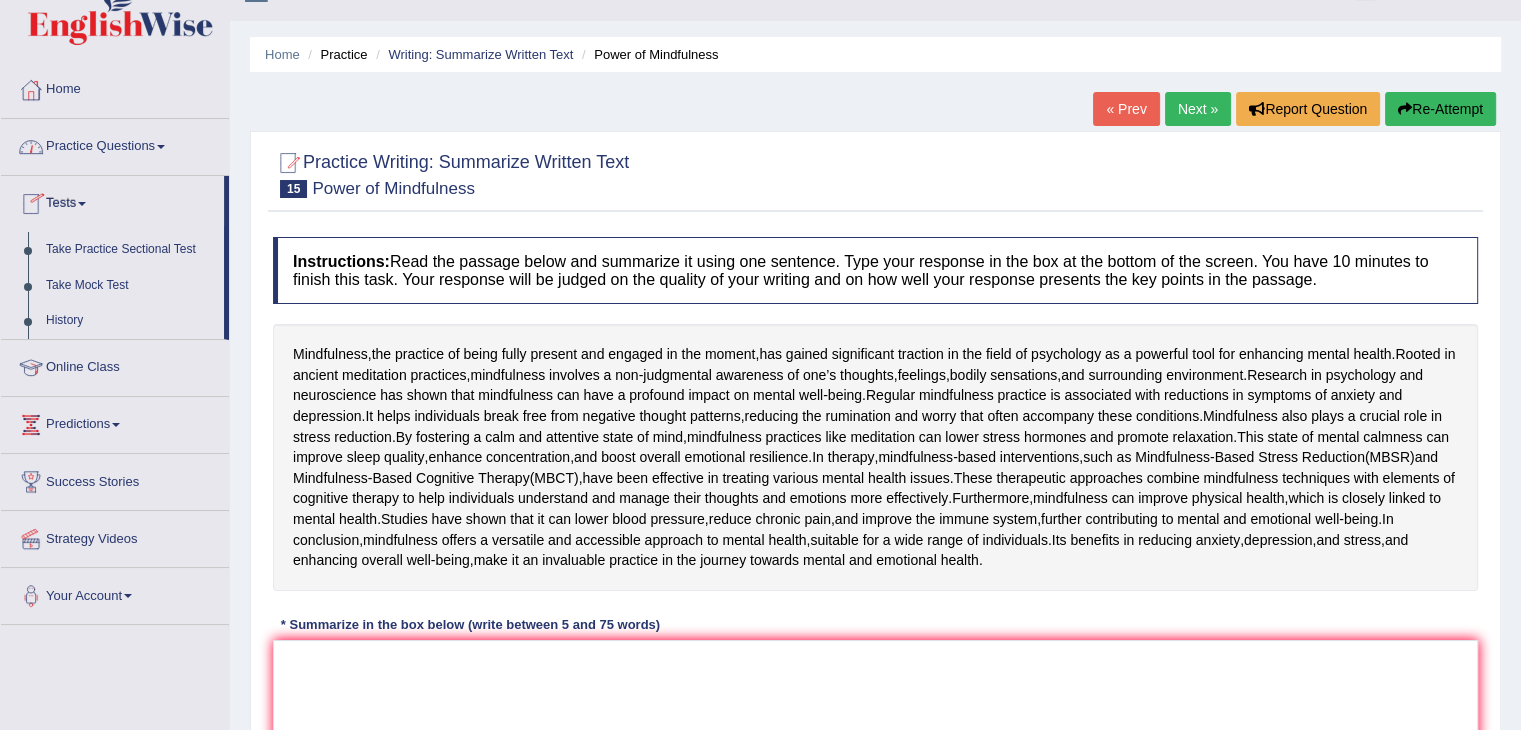 click on "Practice Questions" at bounding box center (115, 144) 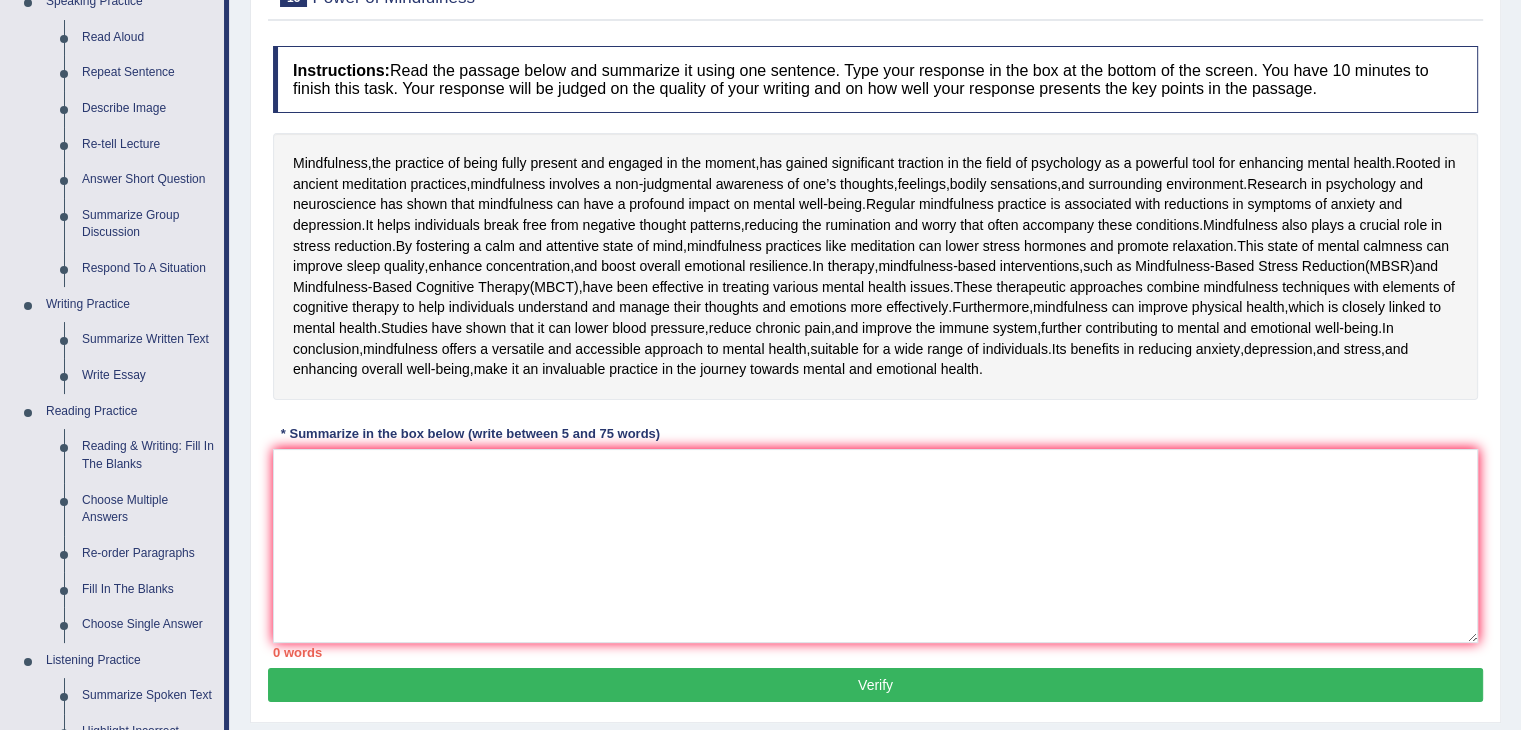 scroll, scrollTop: 0, scrollLeft: 0, axis: both 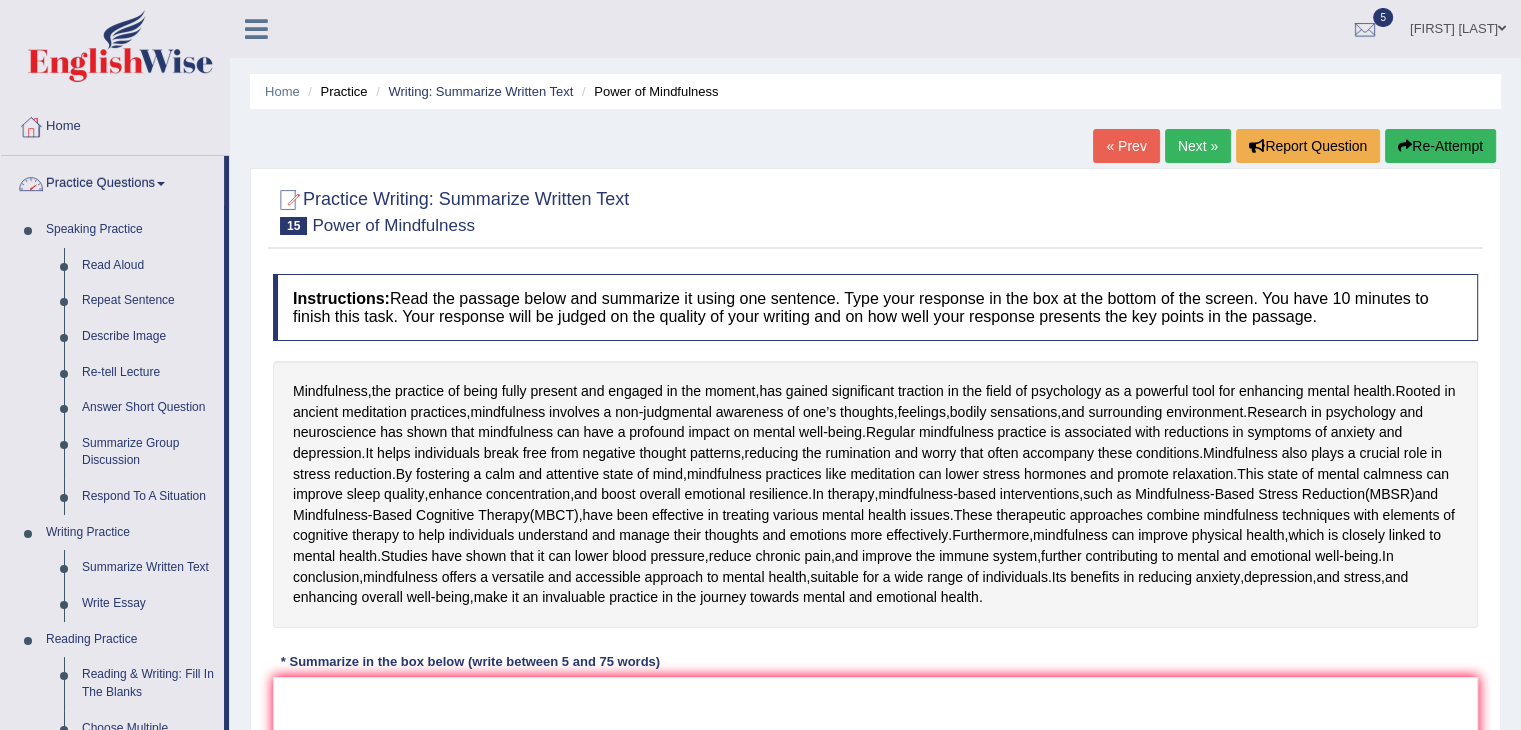 click on "Practice Questions" at bounding box center (112, 181) 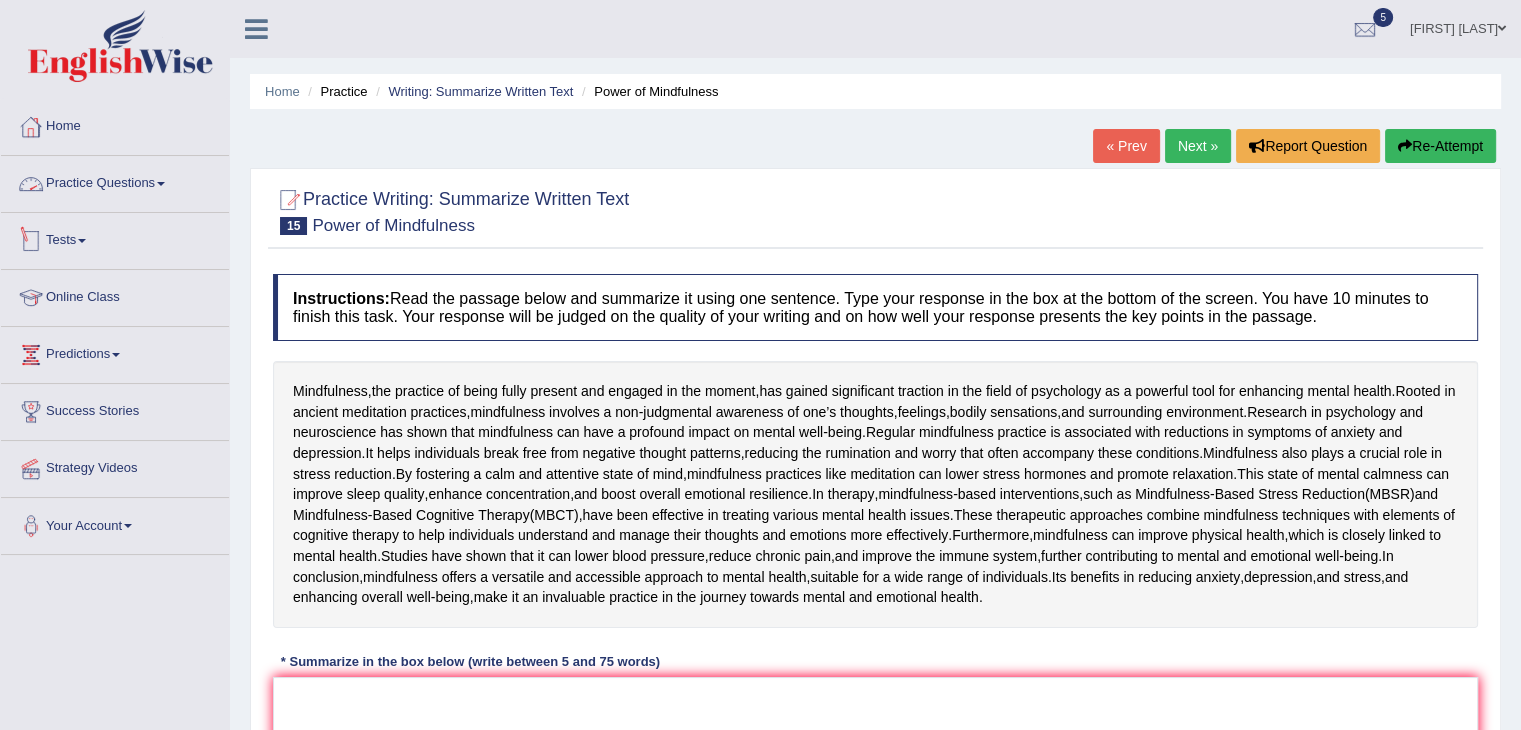 click on "Tests" at bounding box center (115, 238) 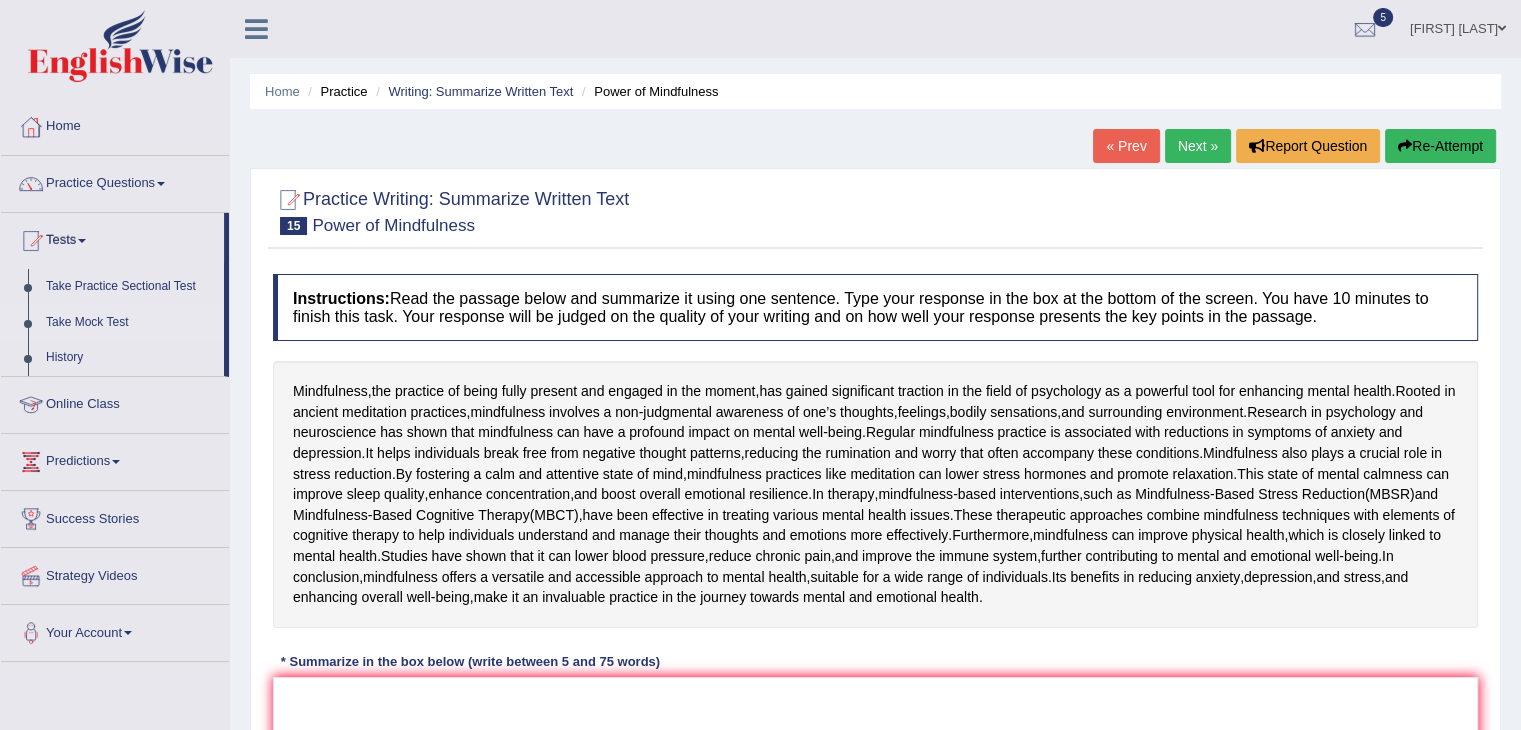 click on "Take Mock Test" at bounding box center (130, 323) 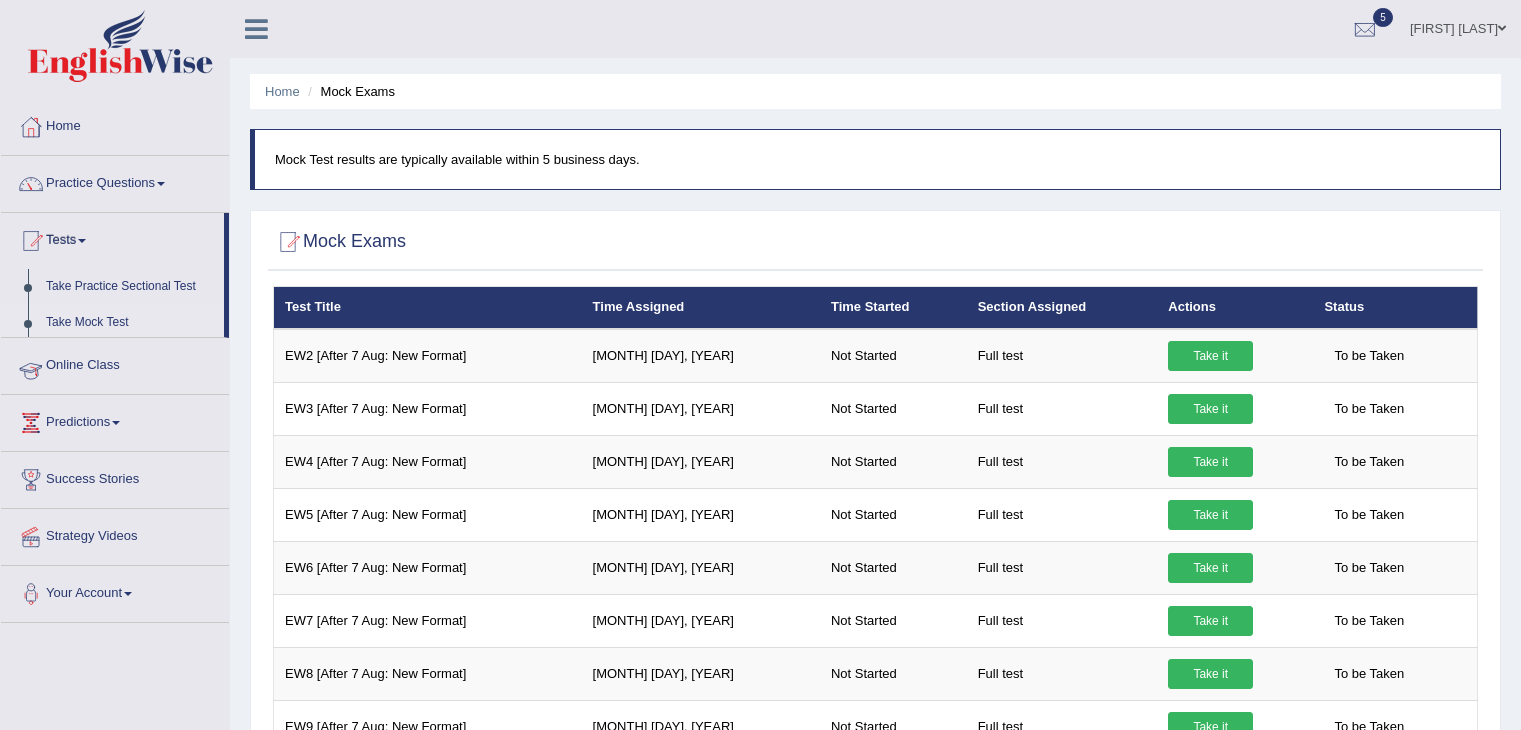 scroll, scrollTop: 0, scrollLeft: 0, axis: both 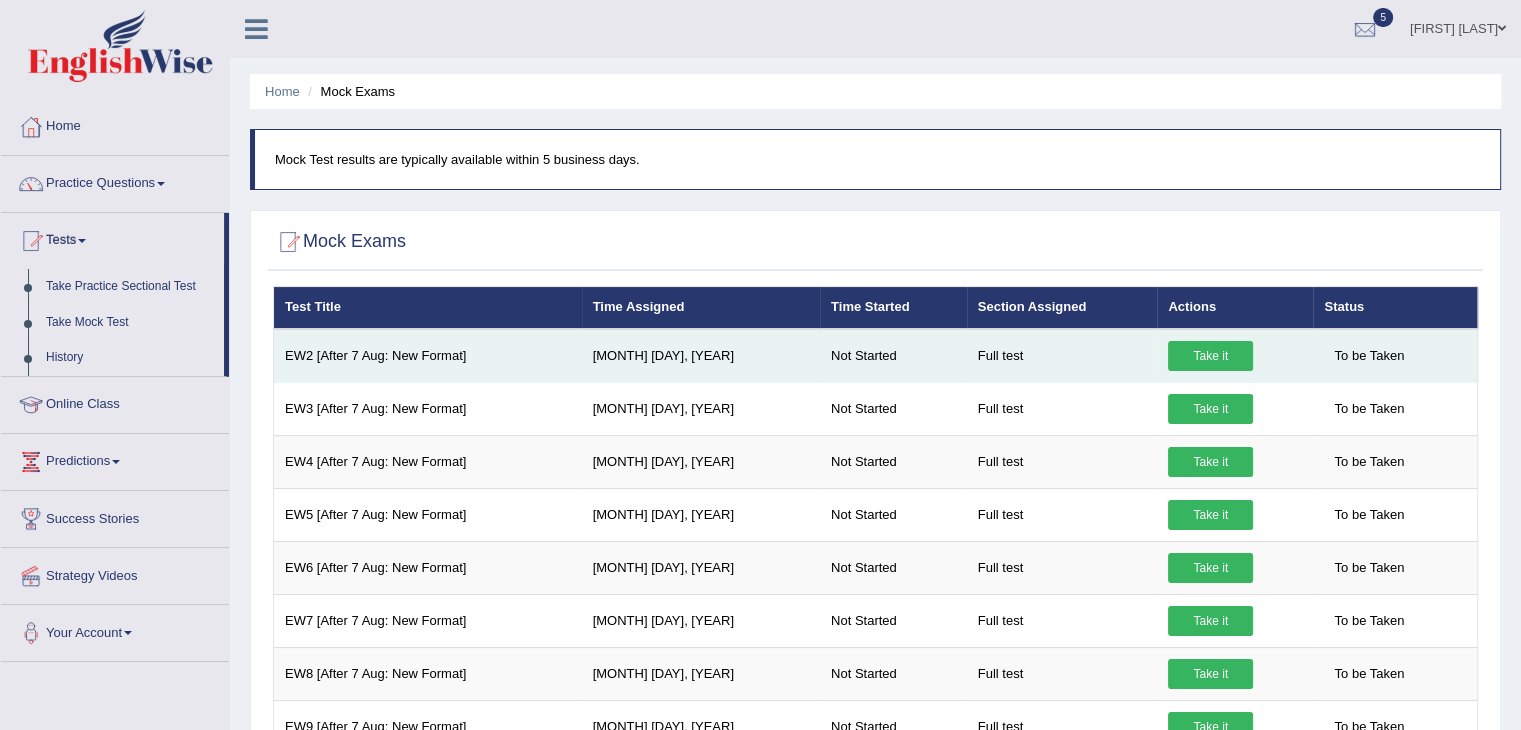 click on "Take it" at bounding box center (1210, 356) 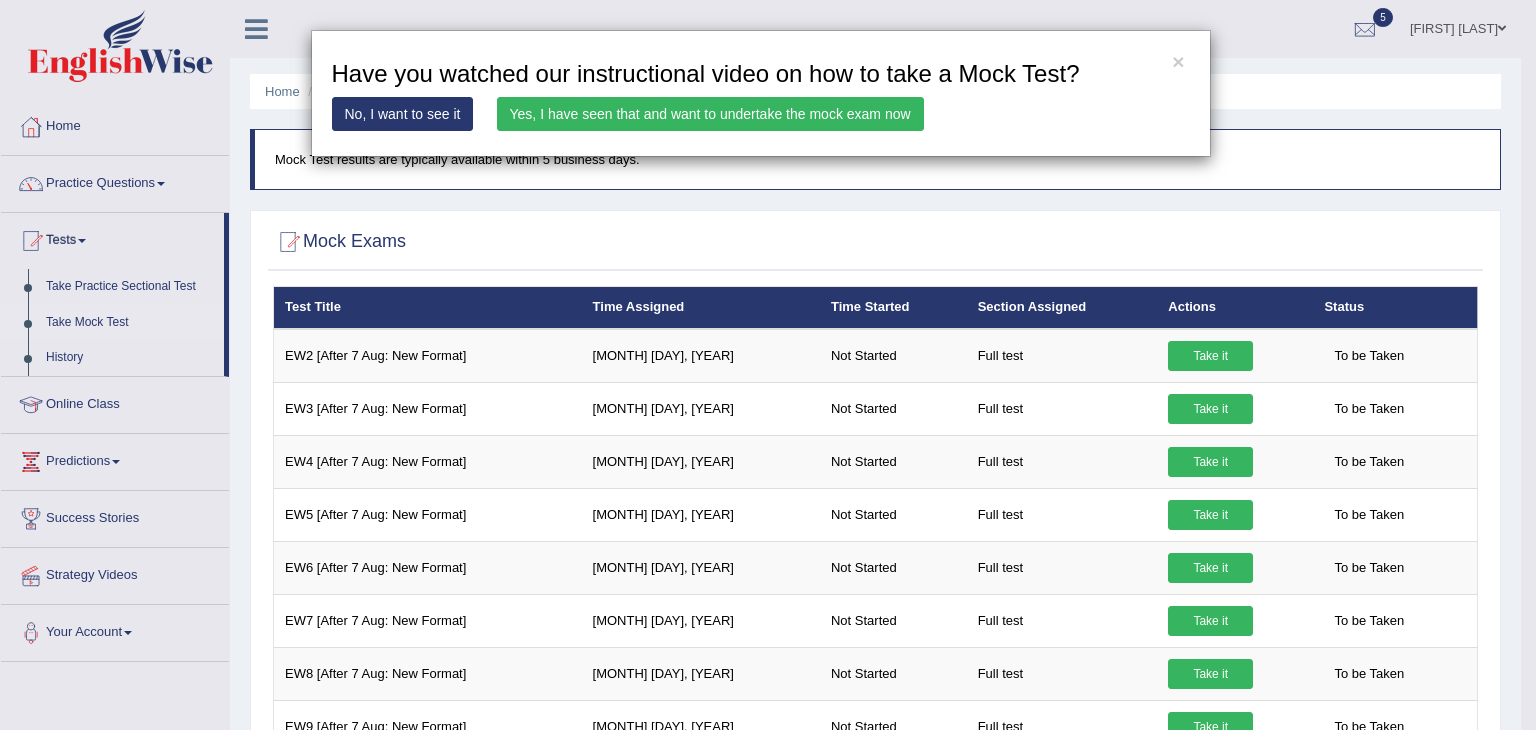 click on "Yes, I have seen that and want to undertake the mock exam now" at bounding box center [710, 114] 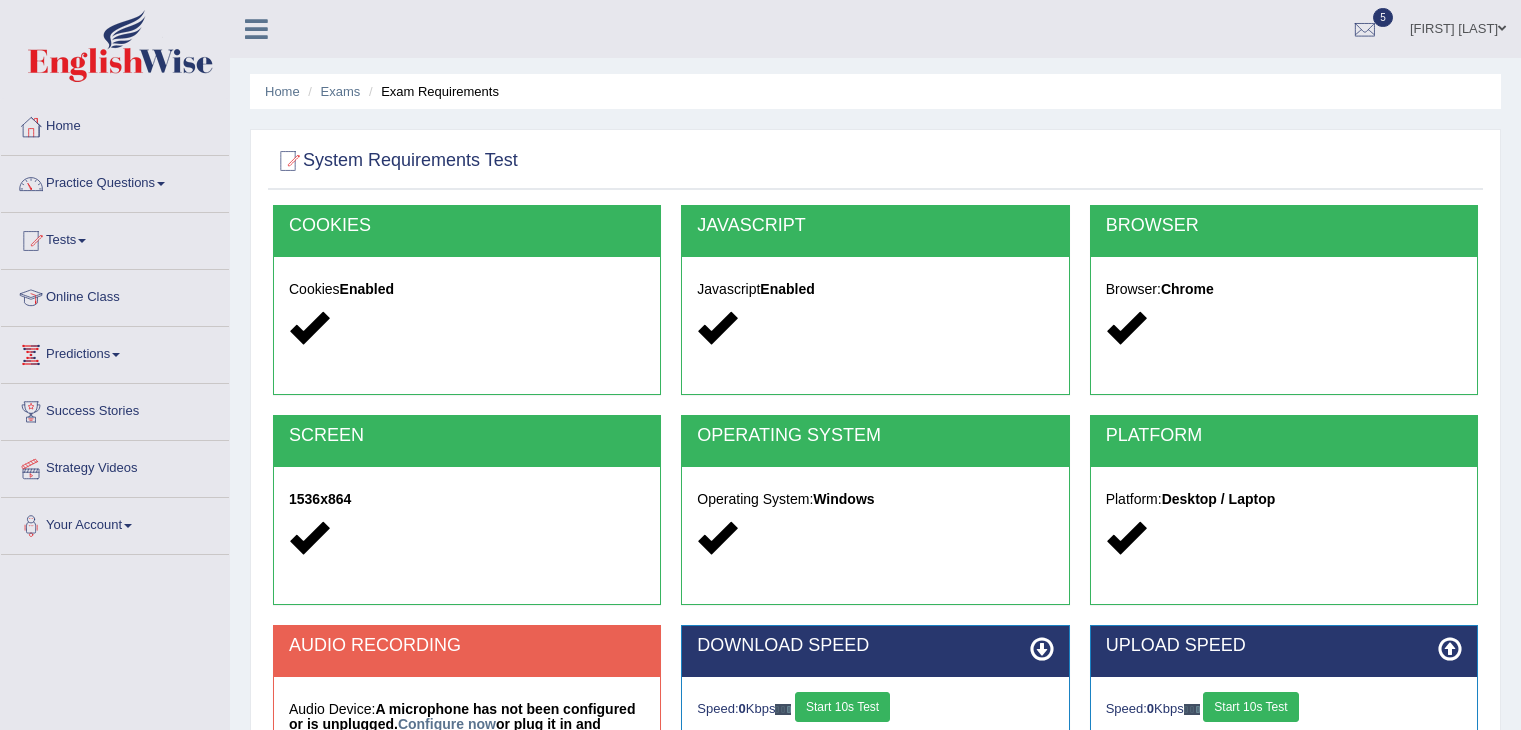 scroll, scrollTop: 0, scrollLeft: 0, axis: both 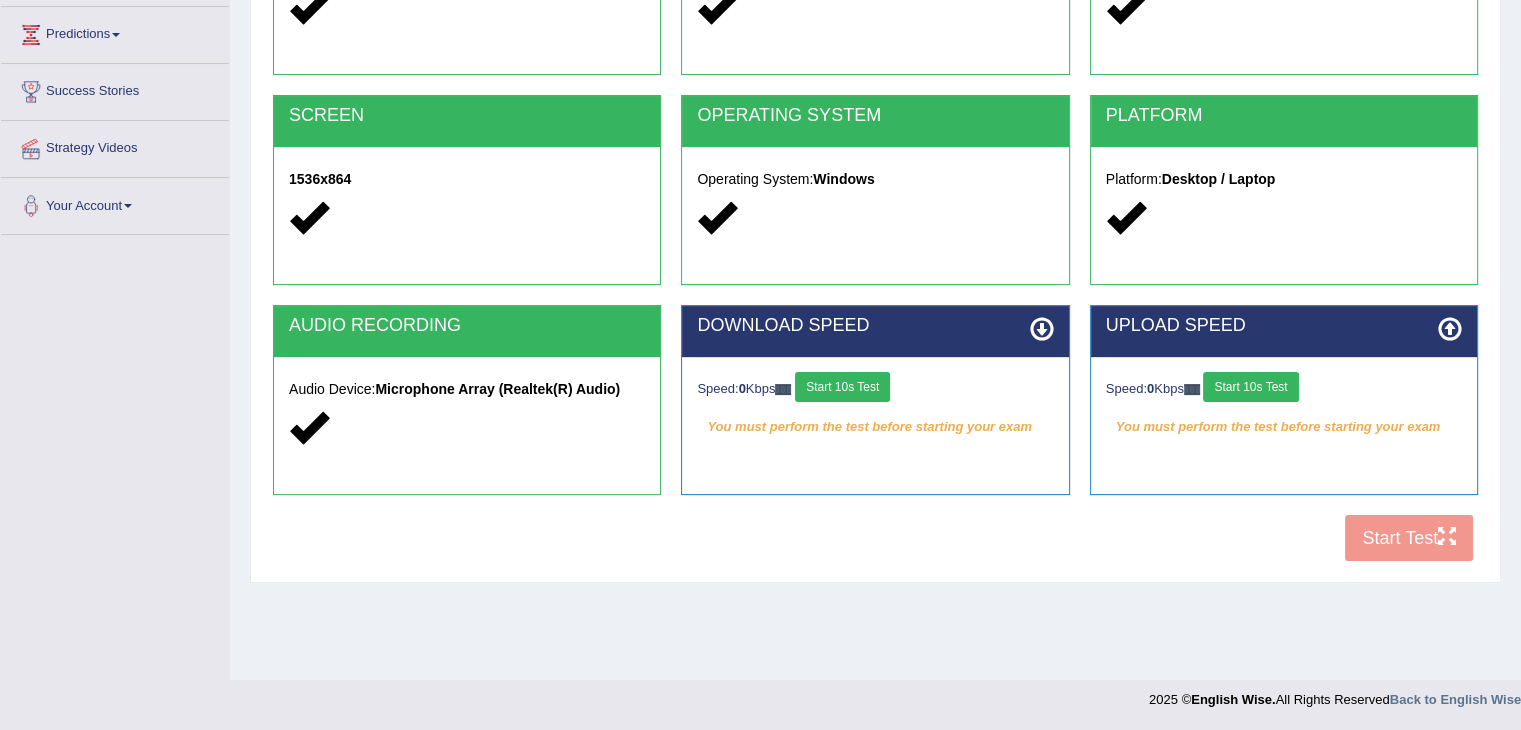 click on "Start 10s Test" at bounding box center [842, 387] 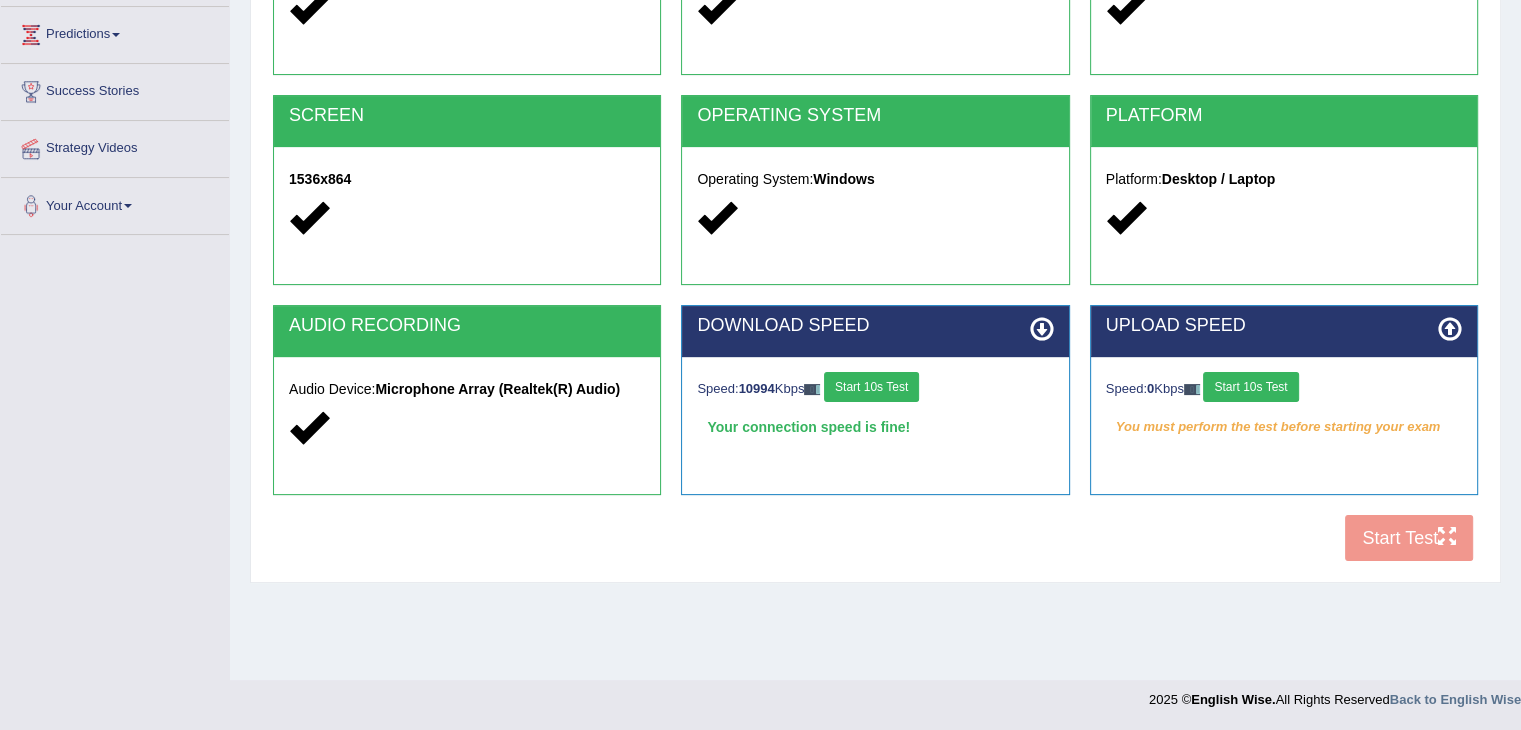 click on "Start 10s Test" at bounding box center (1250, 387) 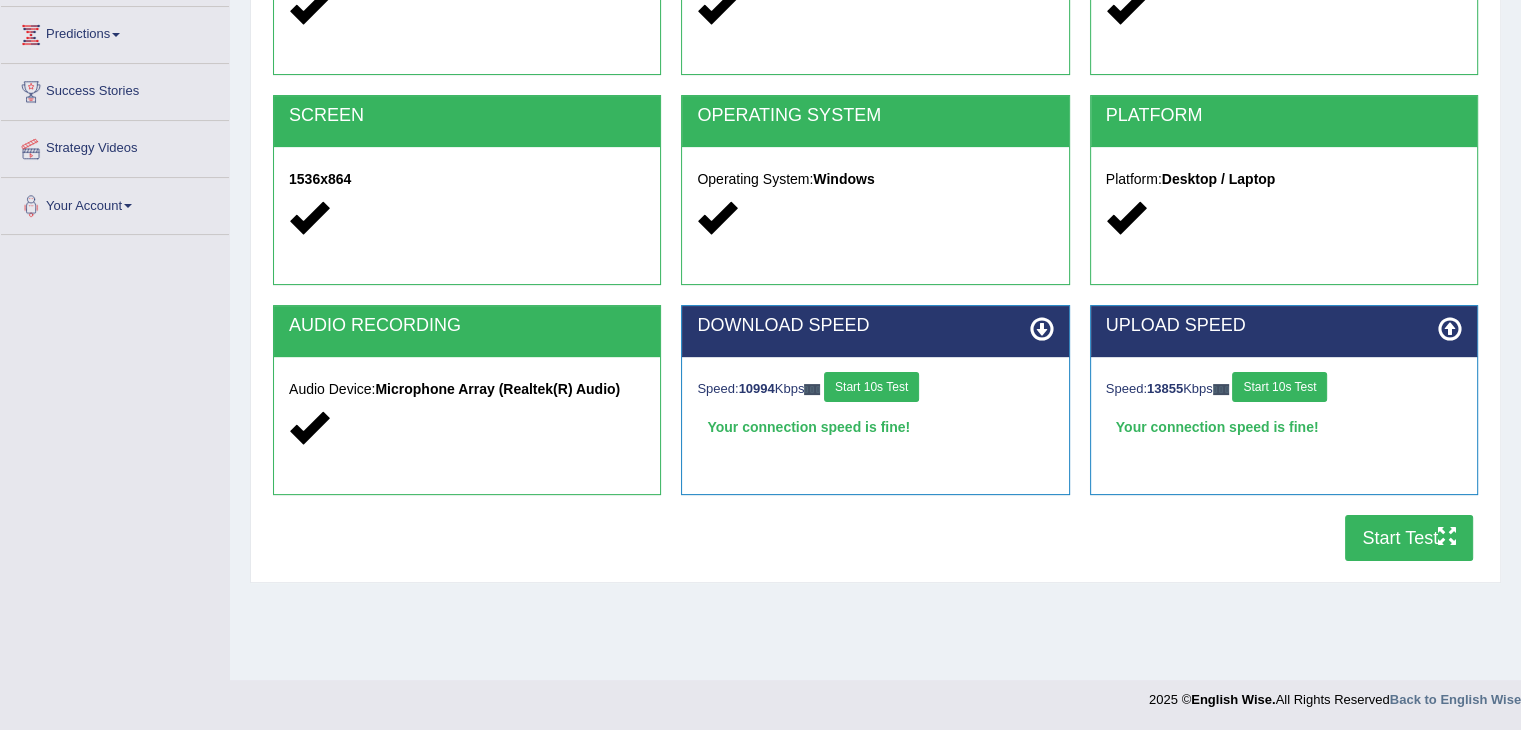 click on "Start Test" at bounding box center [1409, 538] 